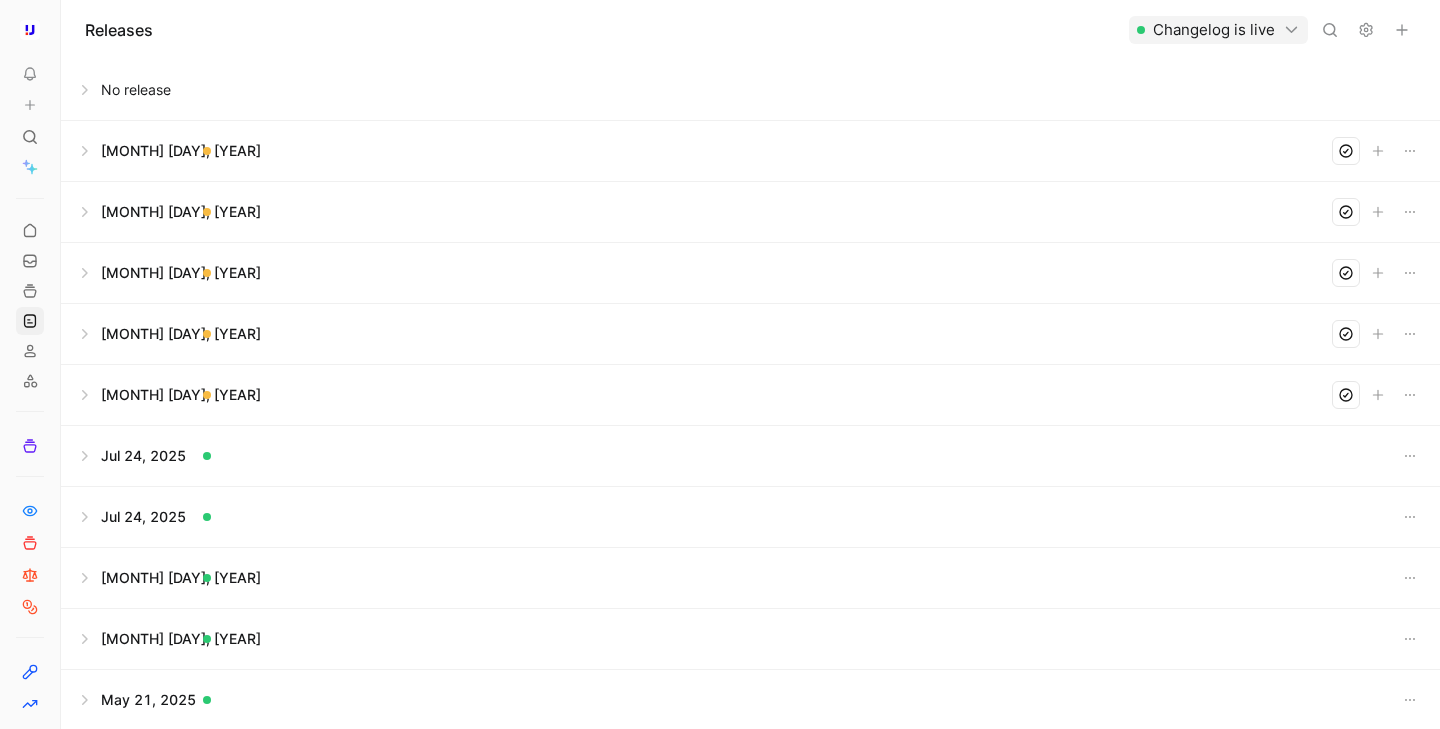 scroll, scrollTop: 0, scrollLeft: 0, axis: both 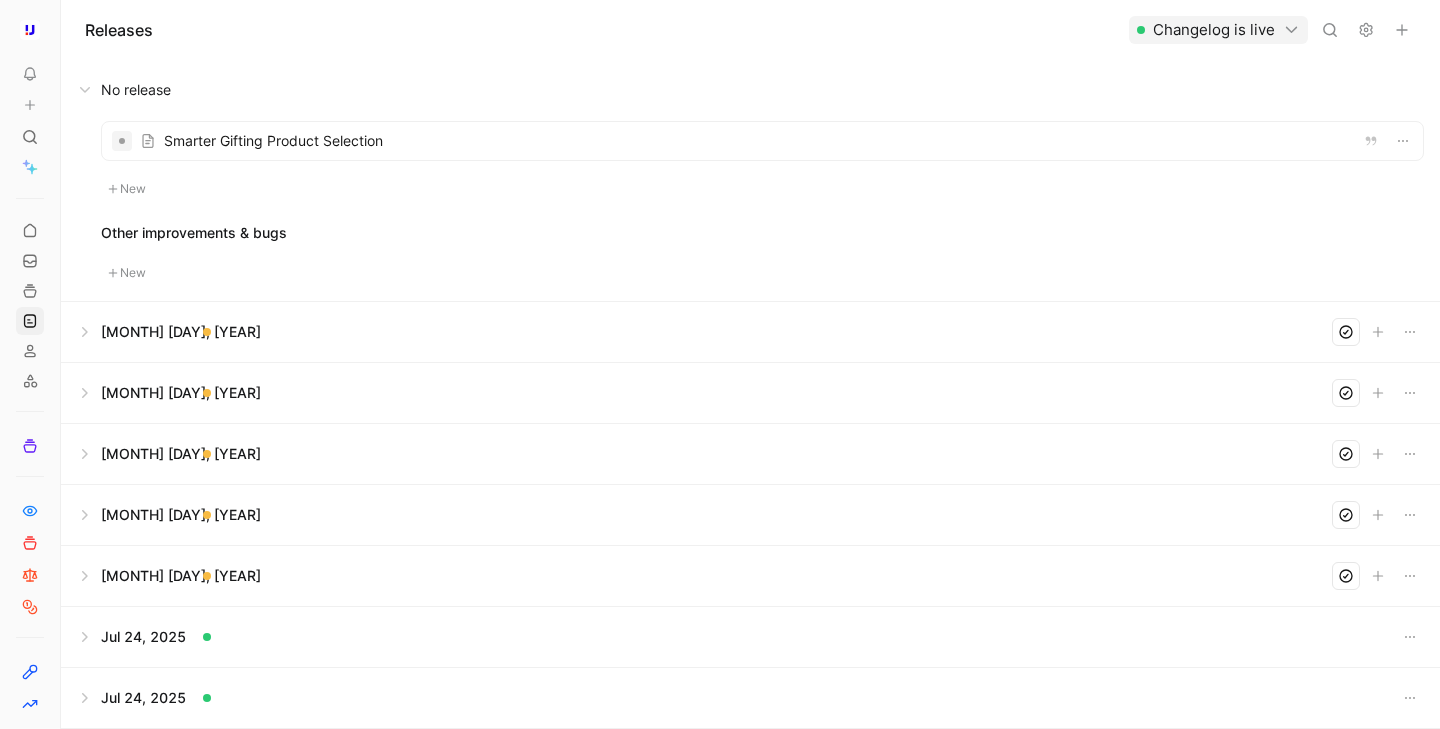 click at bounding box center (762, 141) 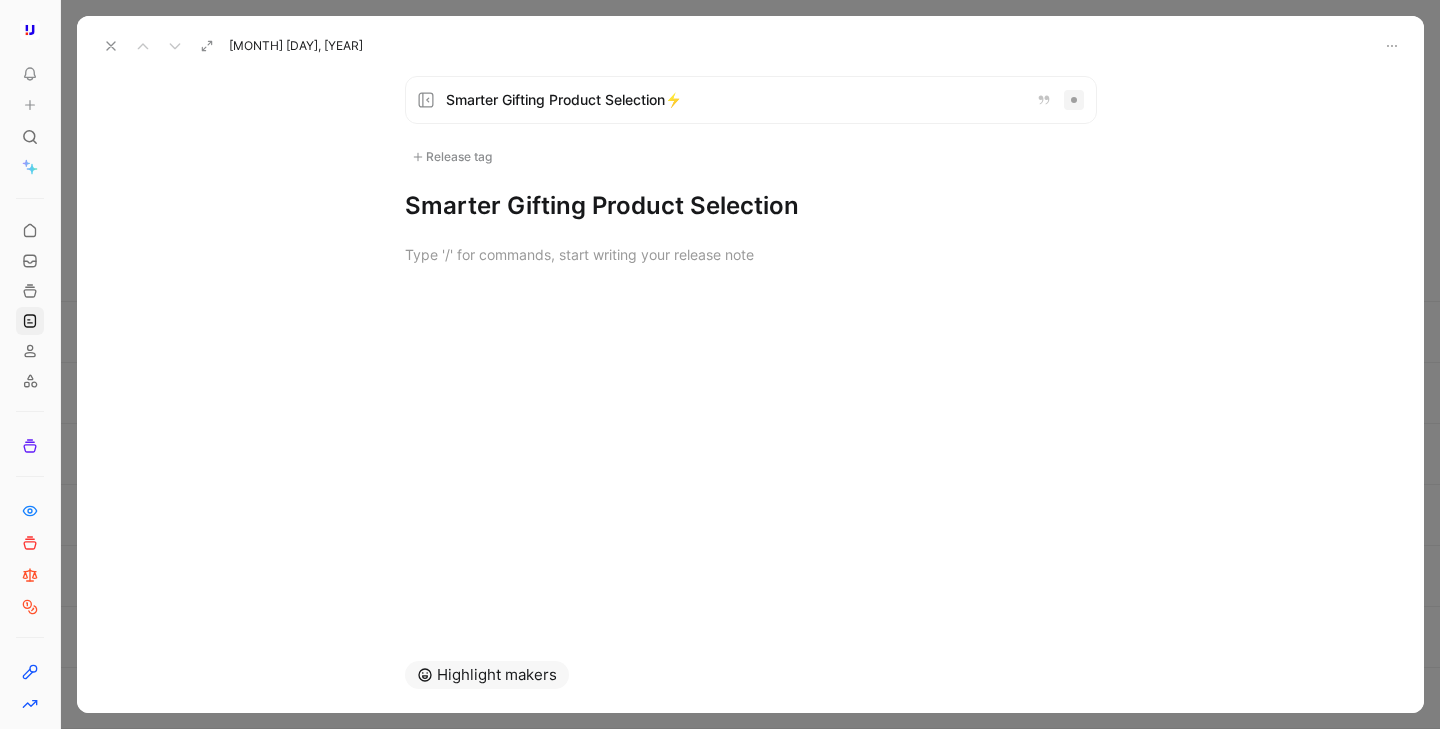 click at bounding box center (111, 46) 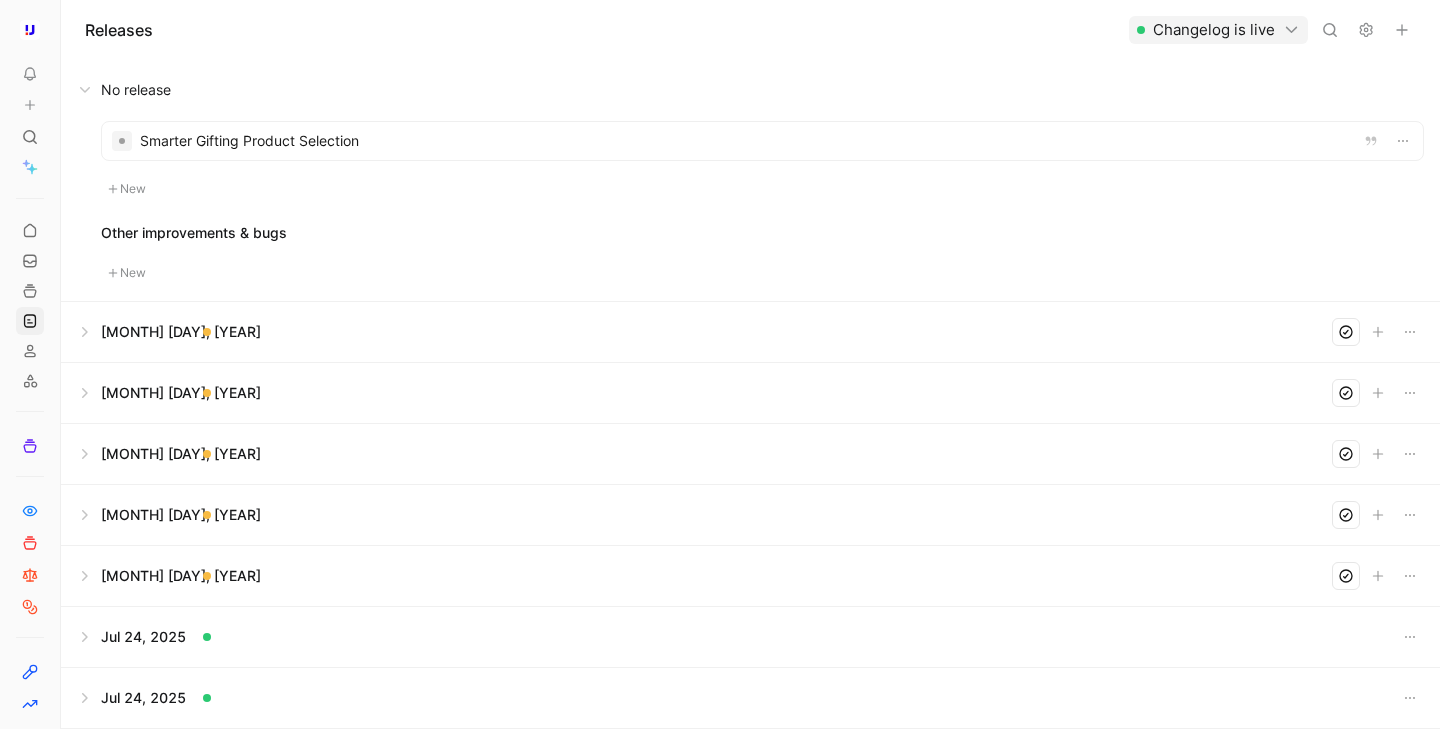 click at bounding box center [762, 141] 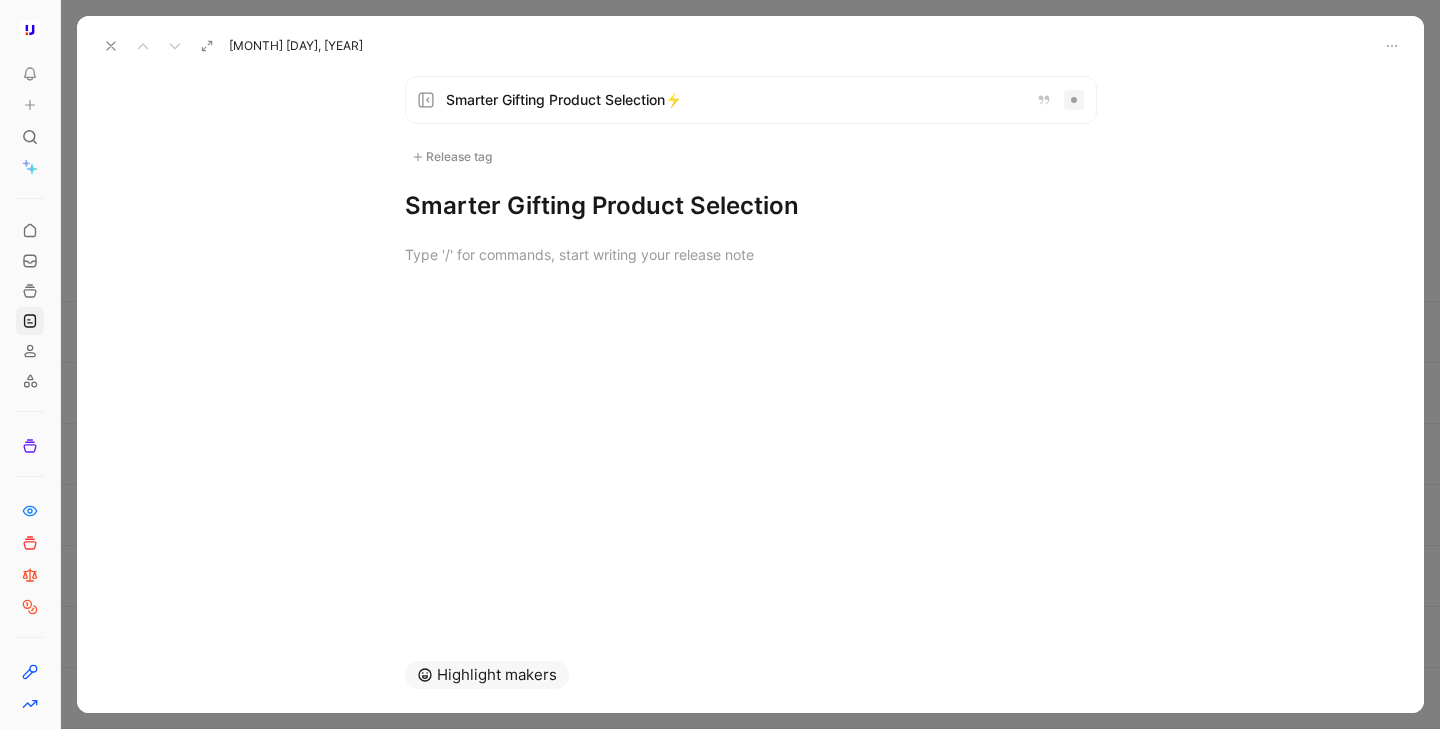 click at bounding box center (111, 46) 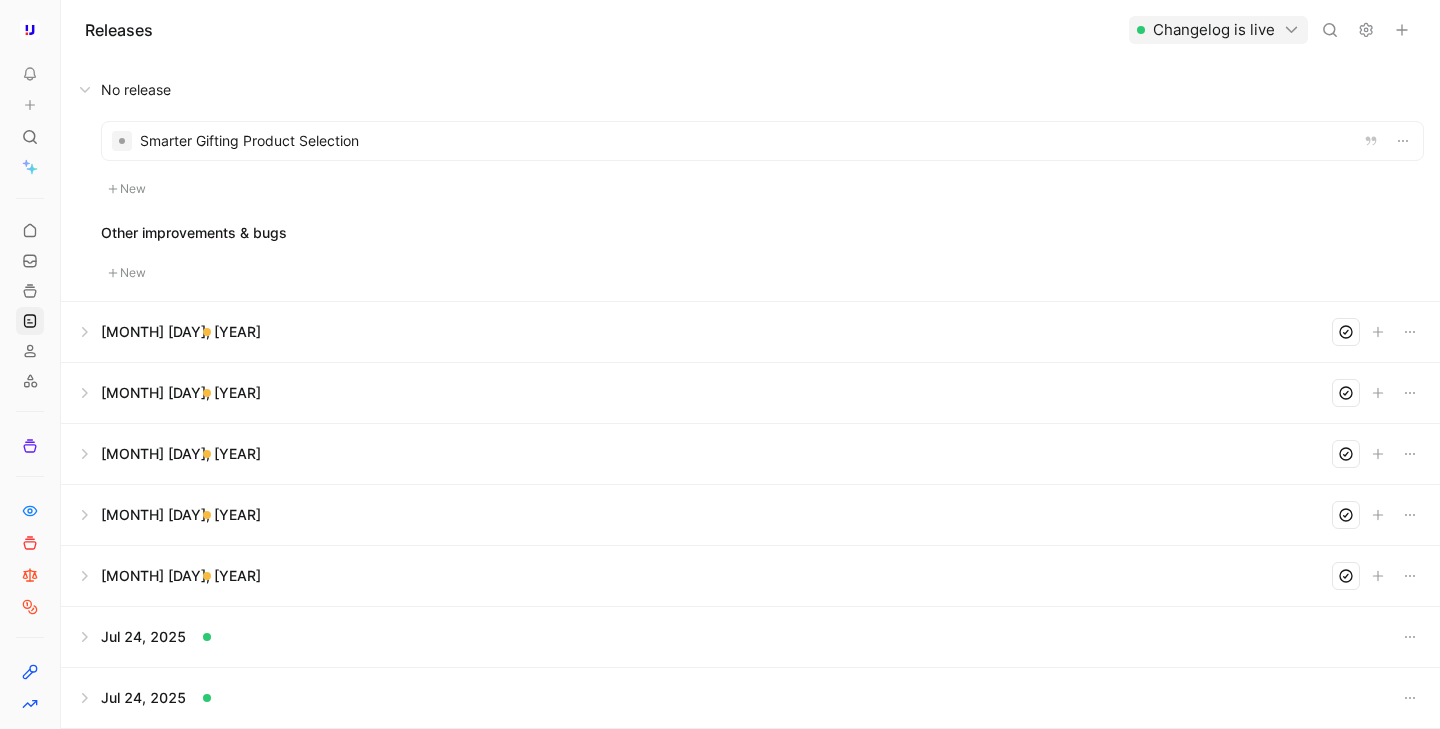 click at bounding box center (750, 332) 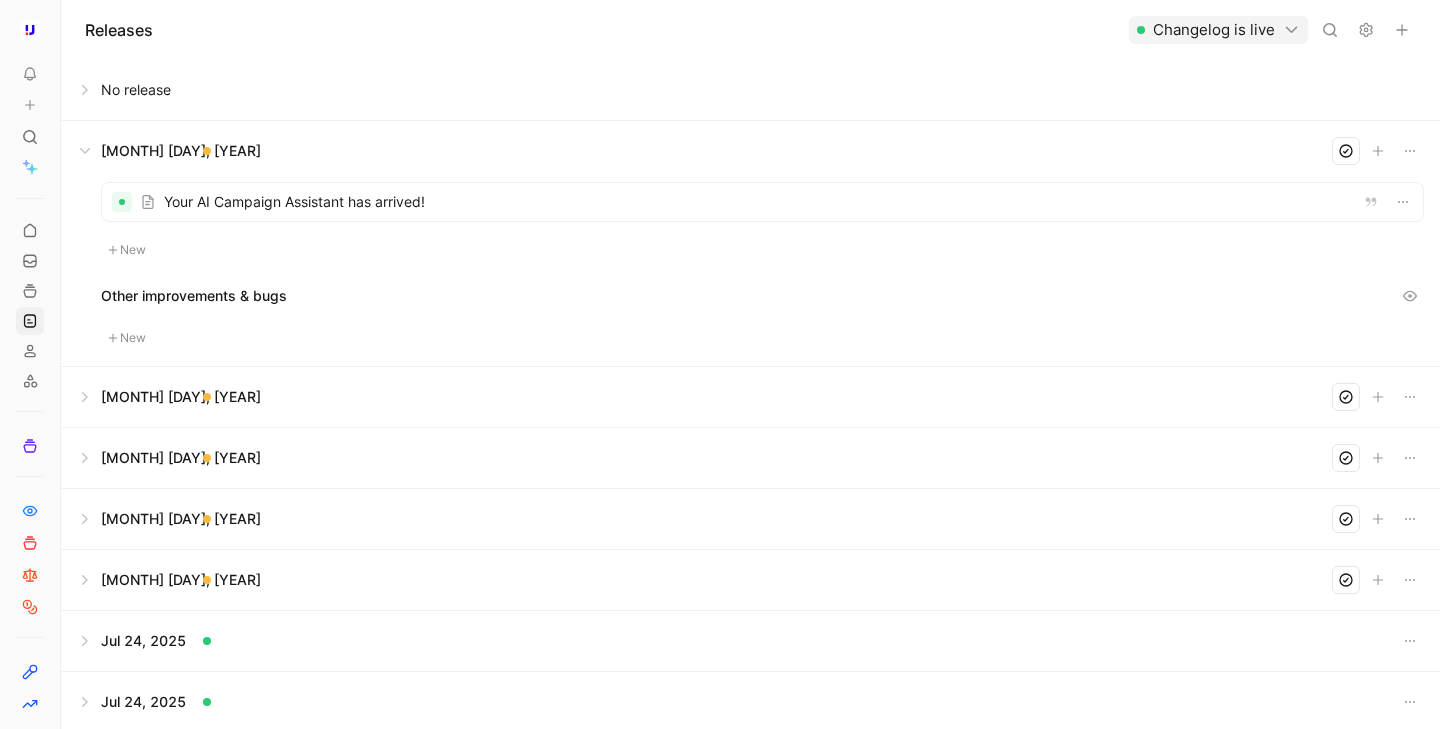 click at bounding box center (750, 90) 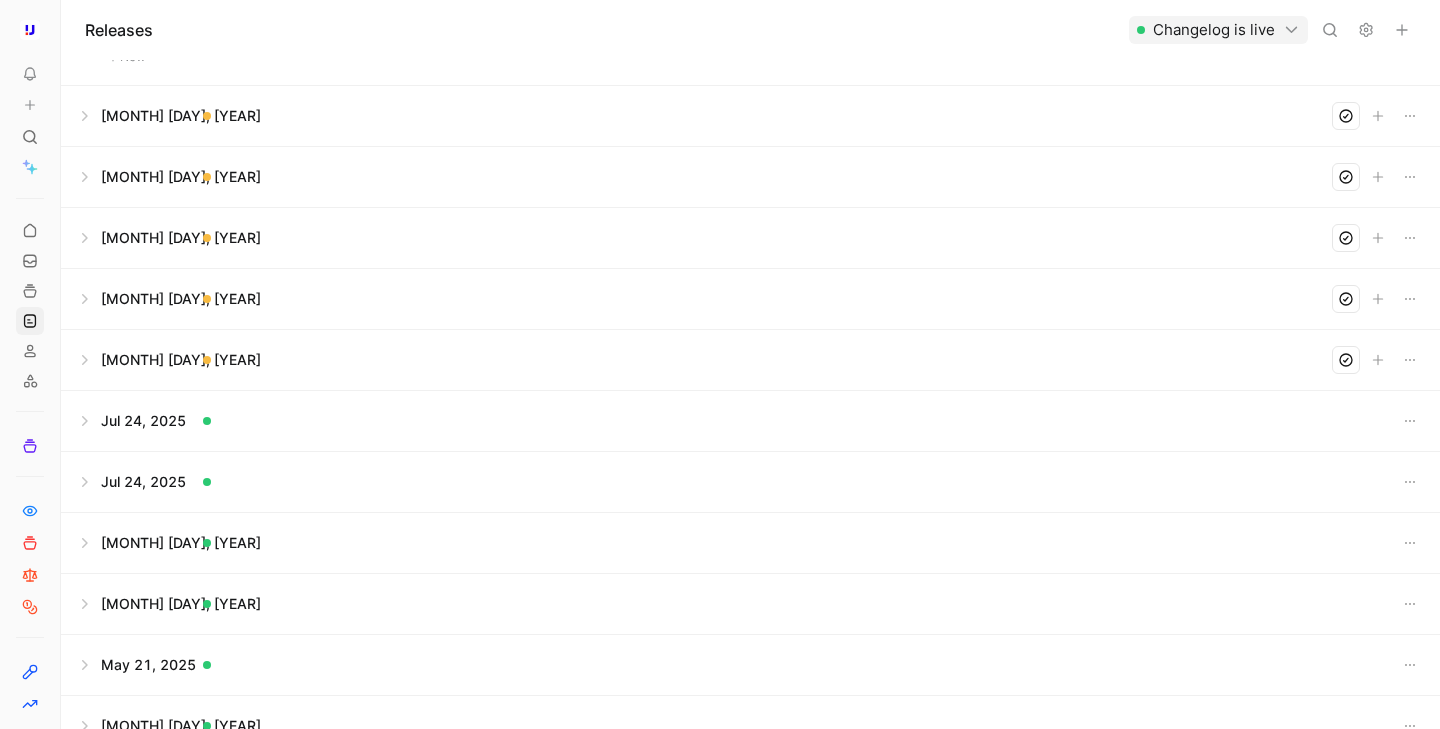 scroll, scrollTop: 251, scrollLeft: 0, axis: vertical 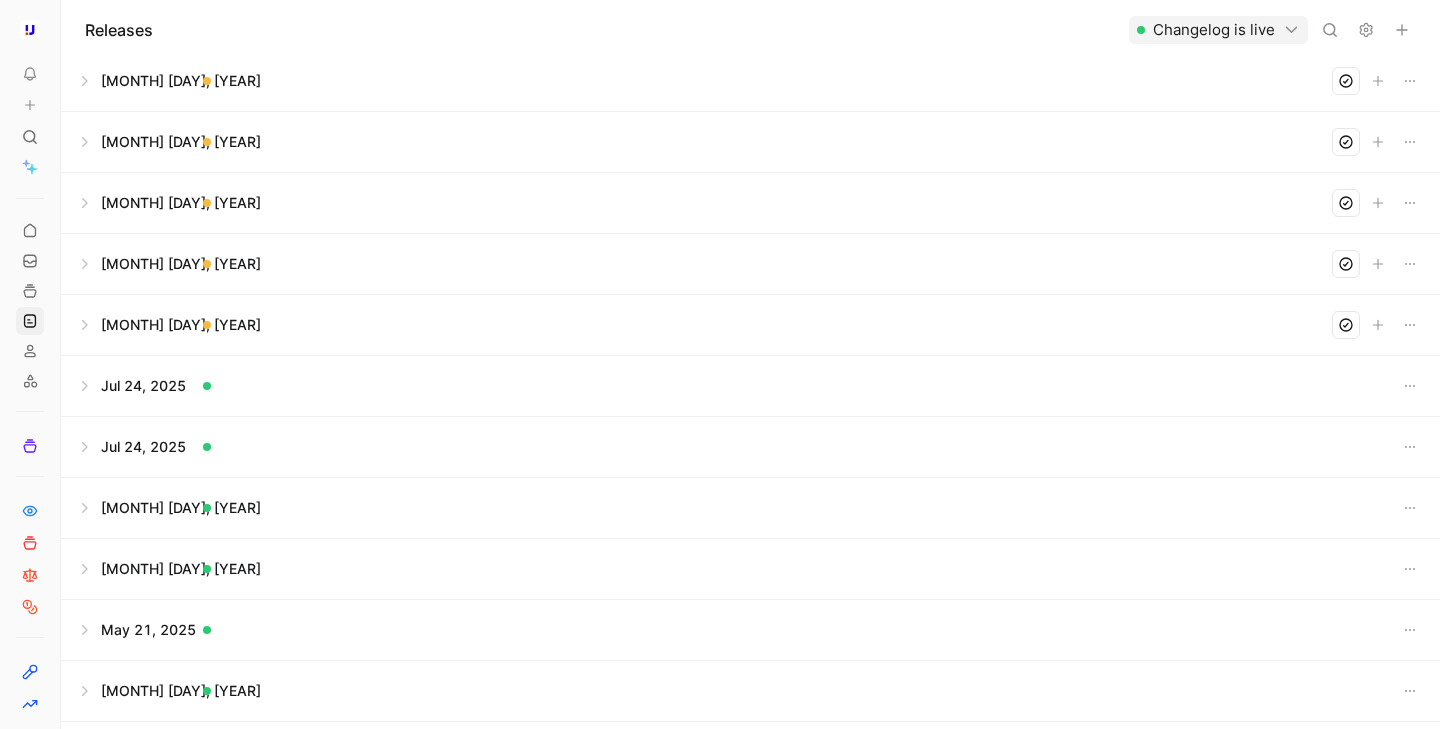 click at bounding box center (750, 203) 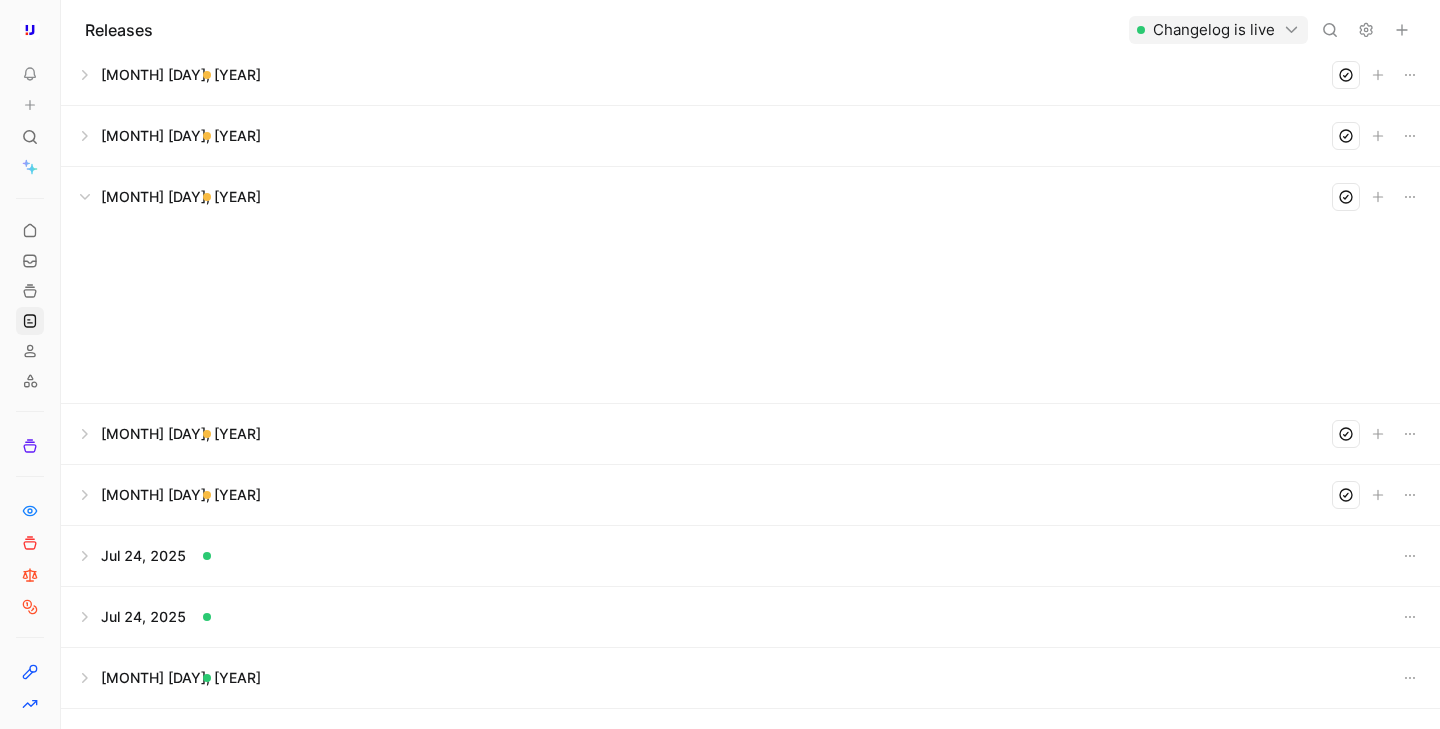scroll, scrollTop: 70, scrollLeft: 0, axis: vertical 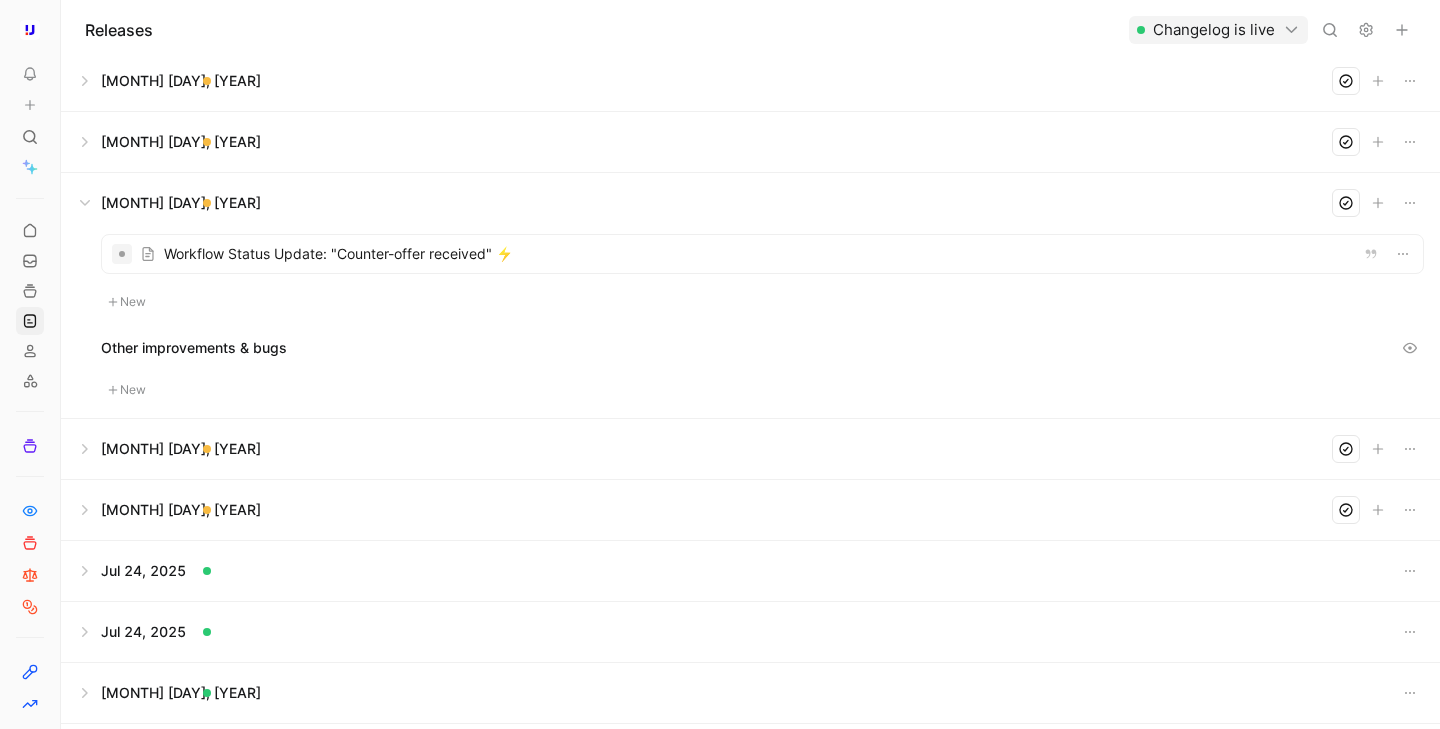 click at bounding box center (762, 254) 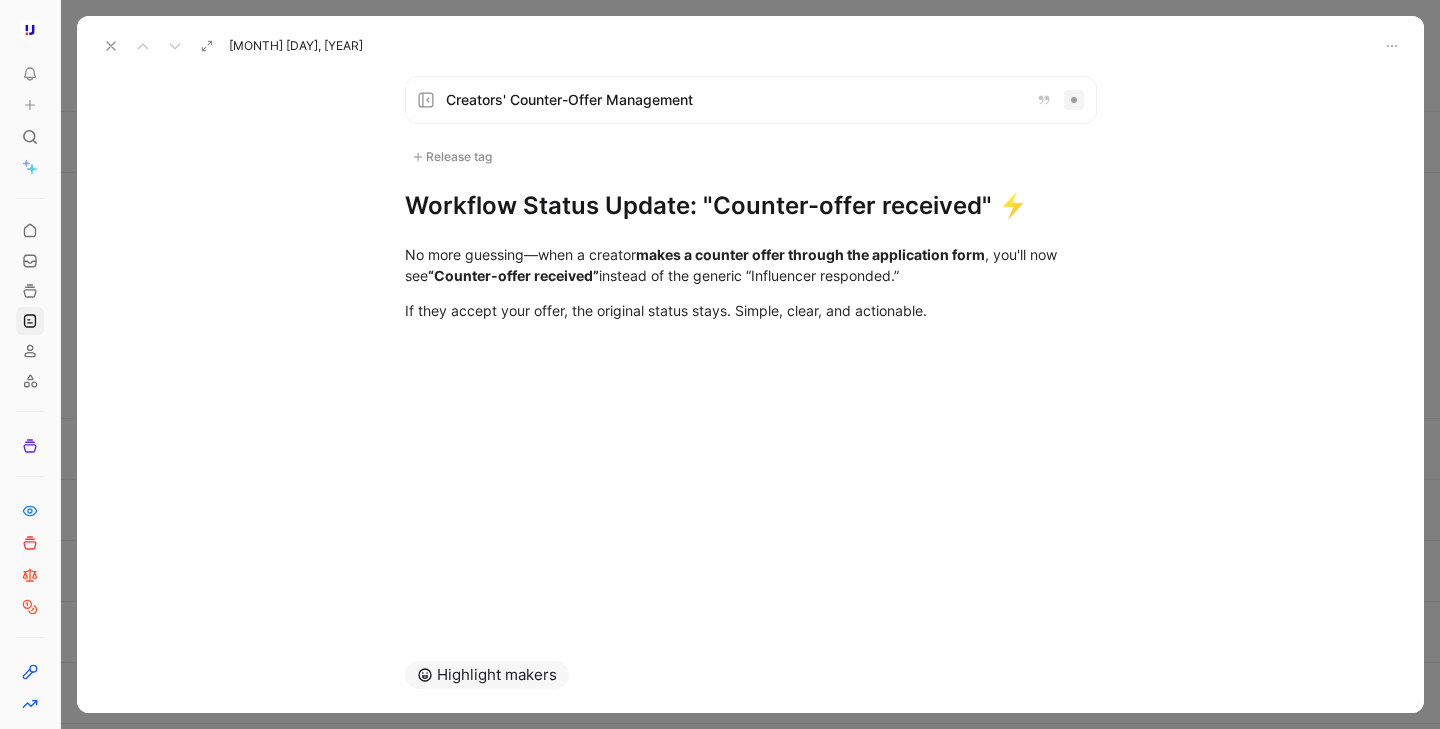 click 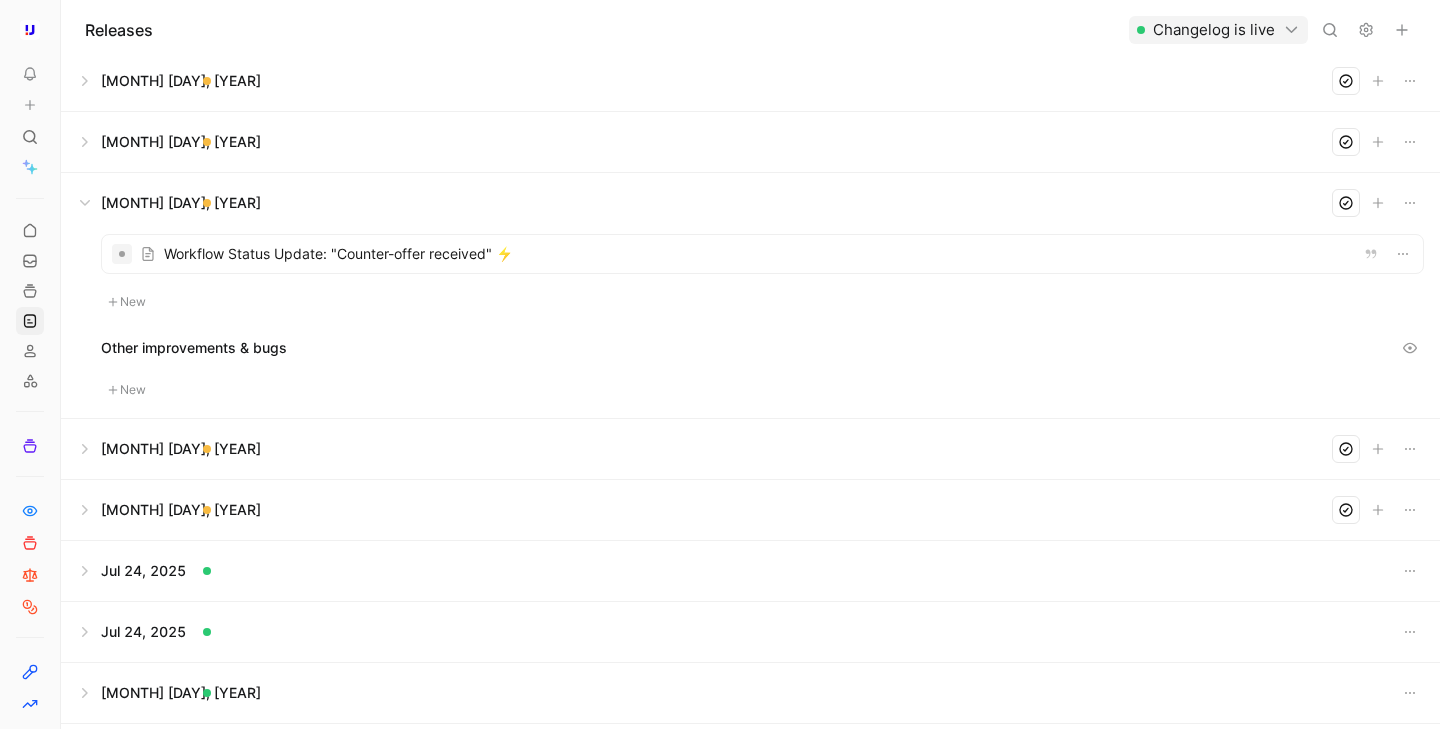 click at bounding box center [762, 254] 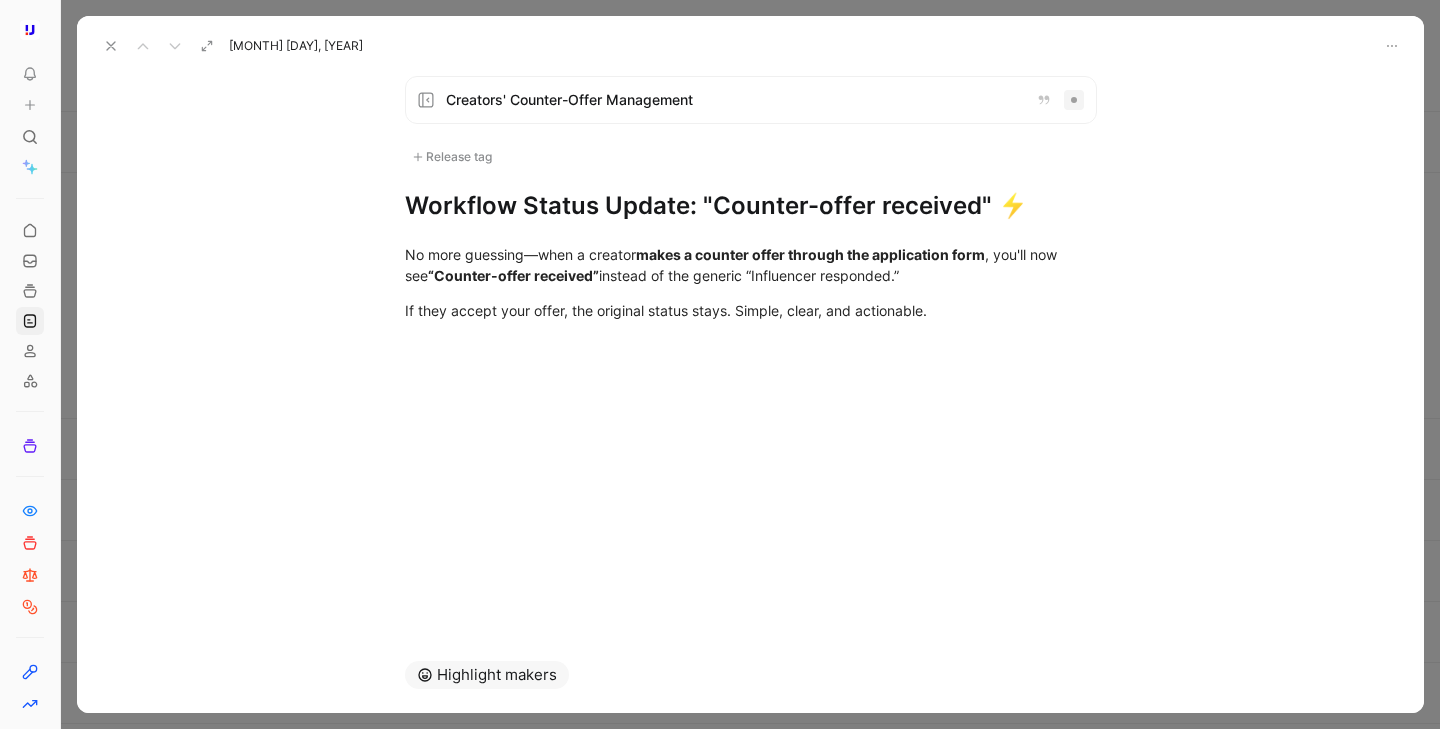 click 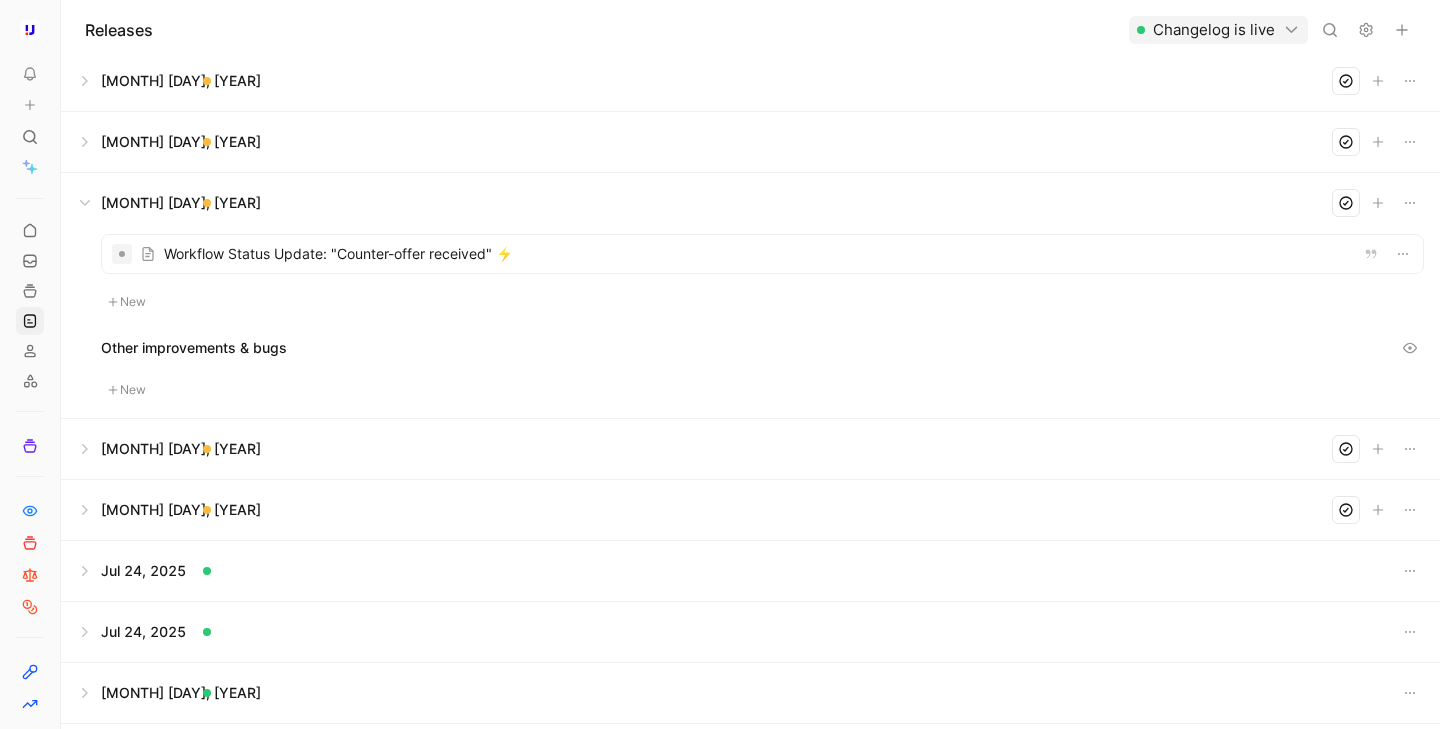 scroll, scrollTop: 0, scrollLeft: 0, axis: both 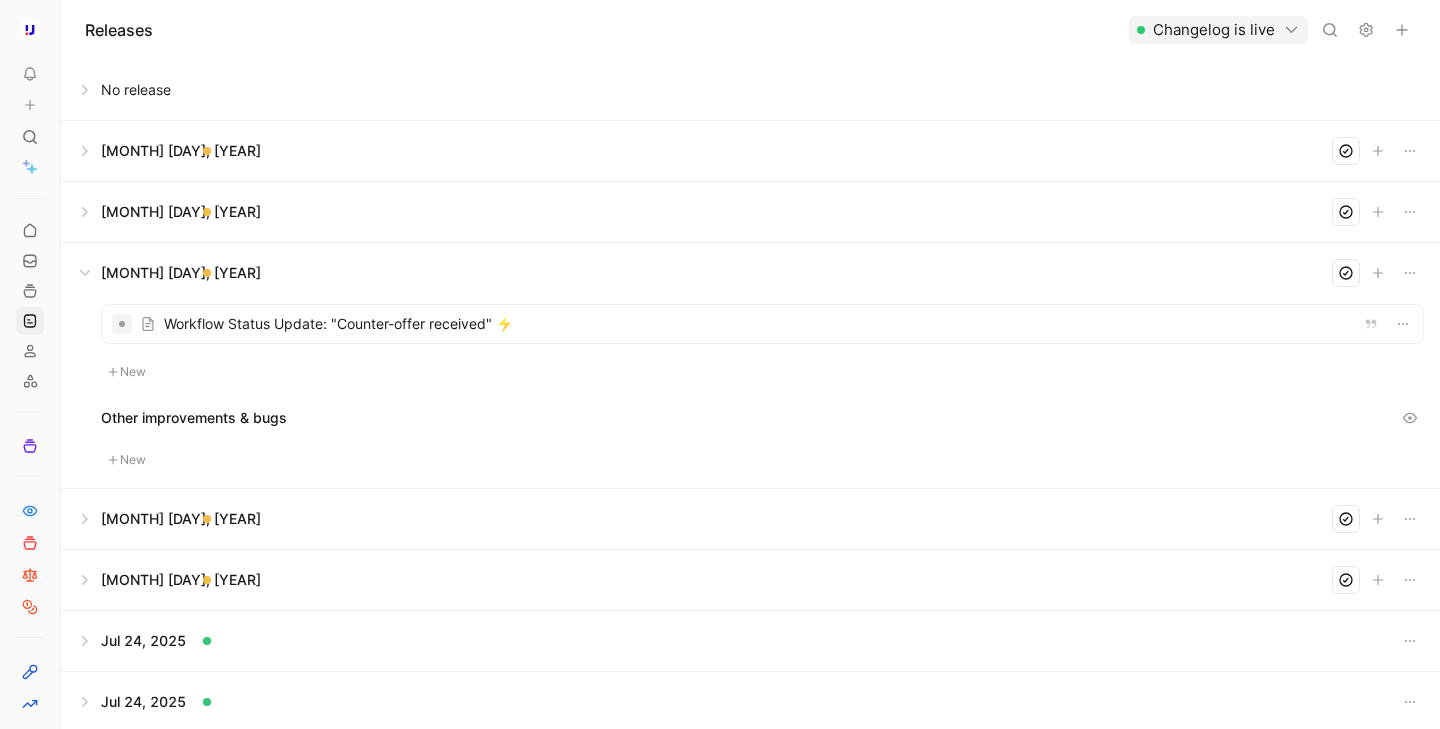 click at bounding box center [750, 90] 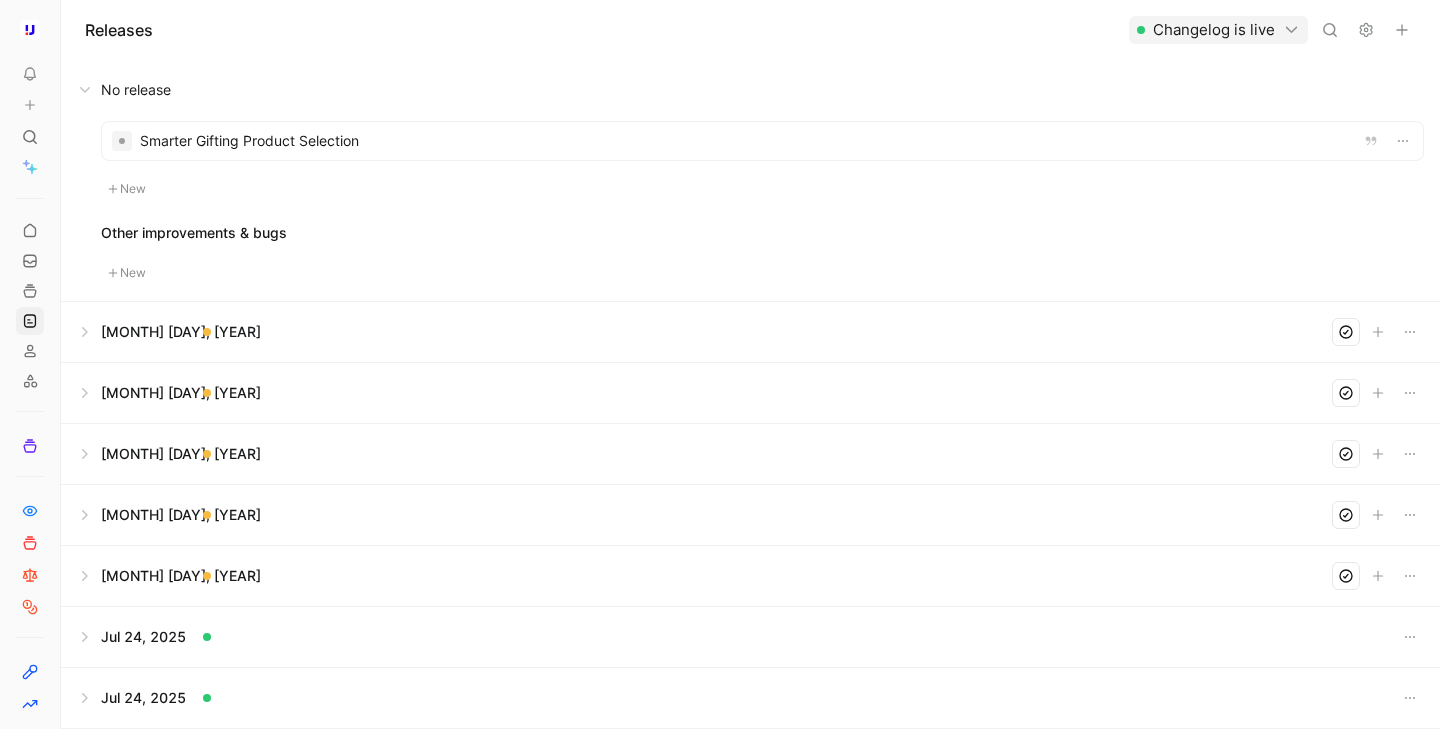 click at bounding box center (762, 141) 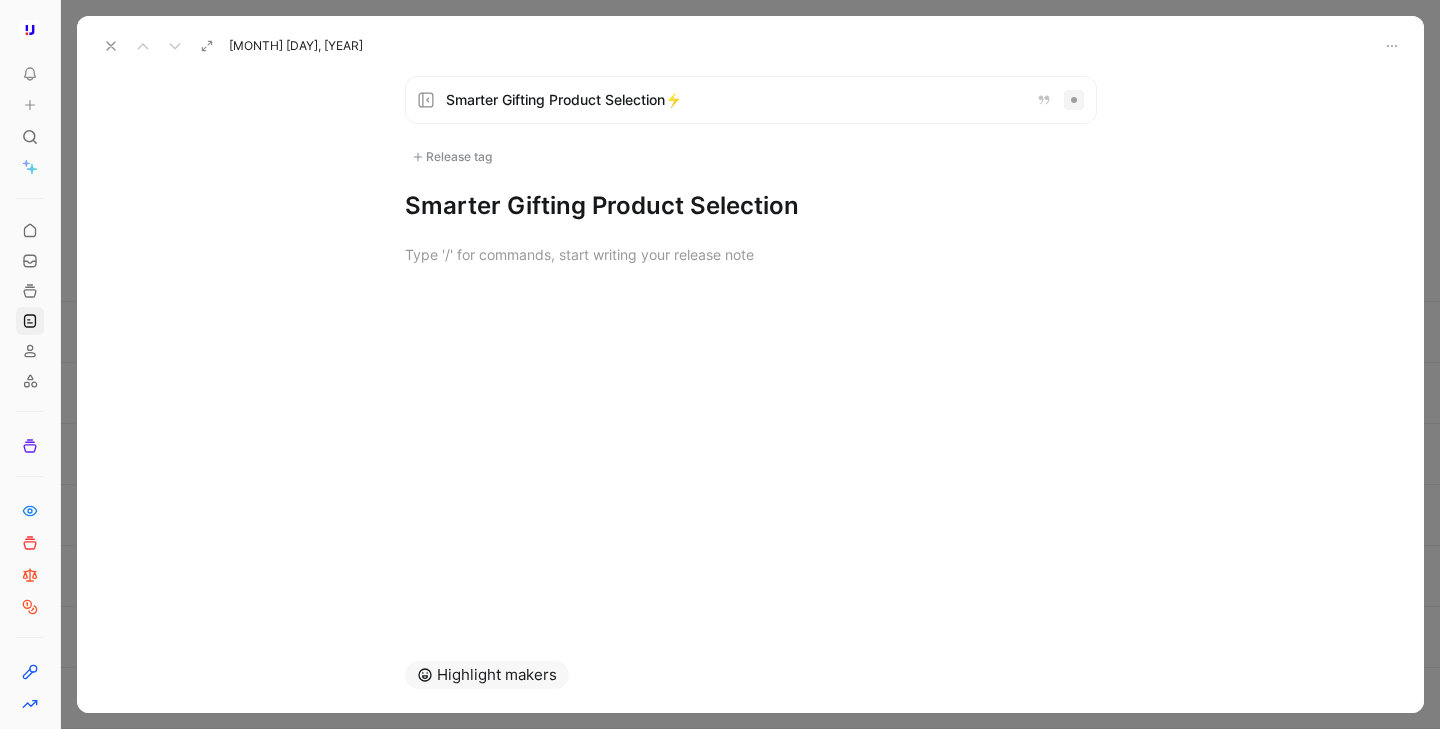 click on "[MONTH] [DAY], [YEAR]" at bounding box center (296, 46) 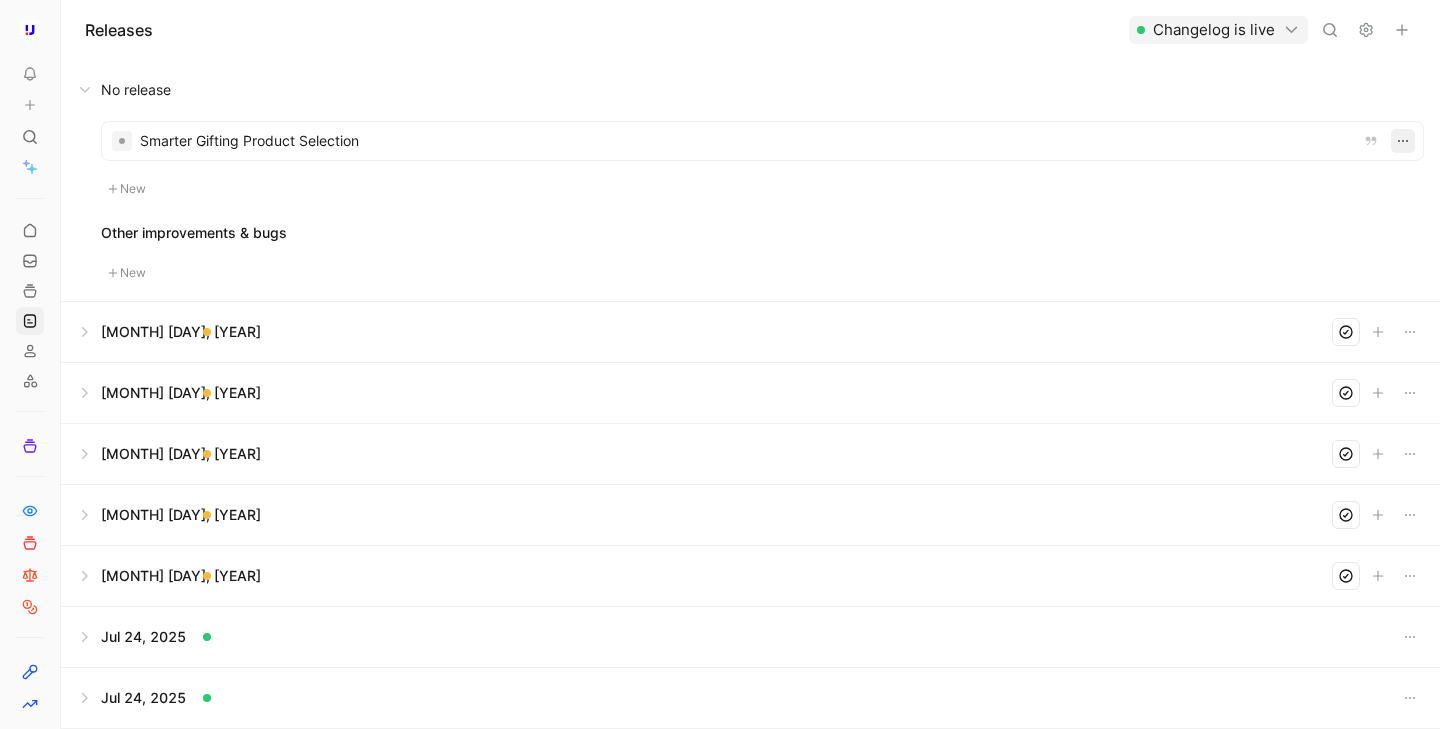 click 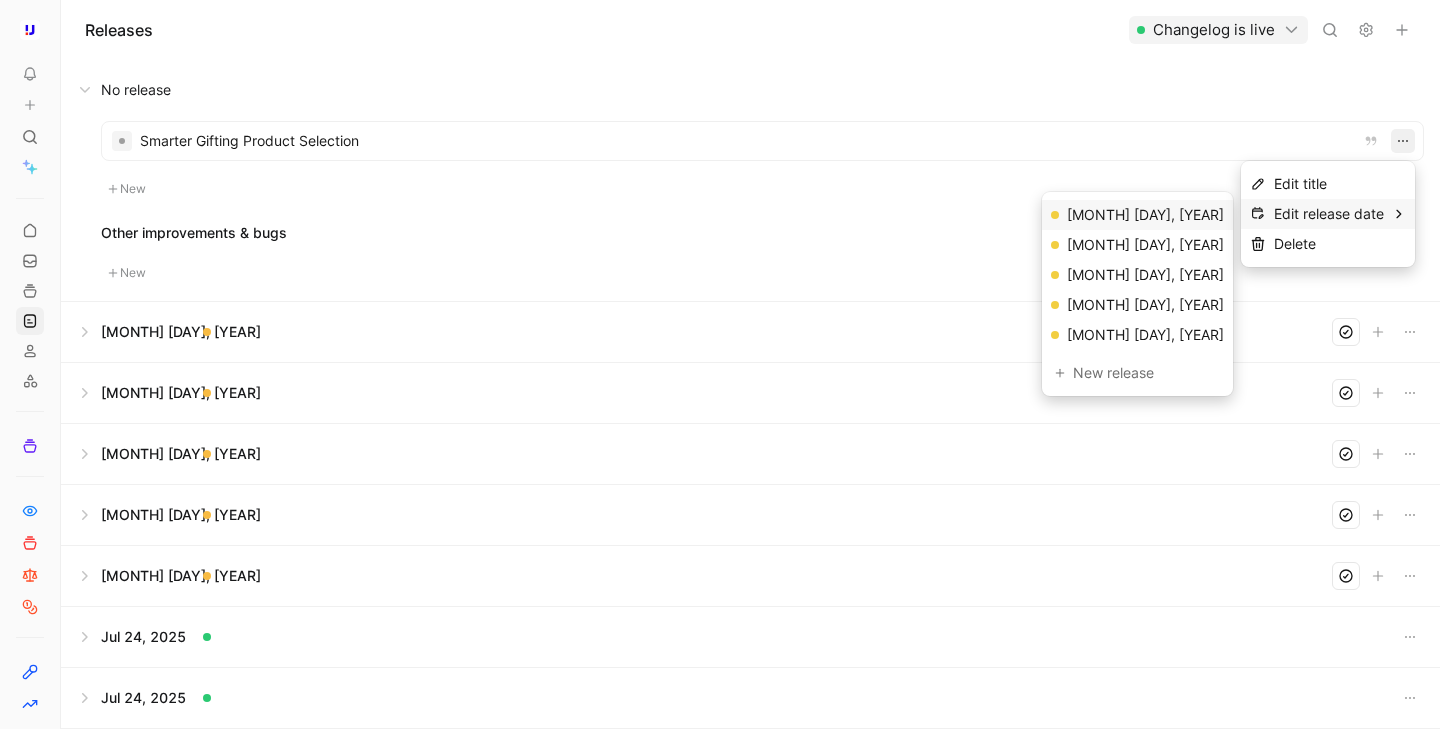 click on "Edit release date" at bounding box center (1329, 214) 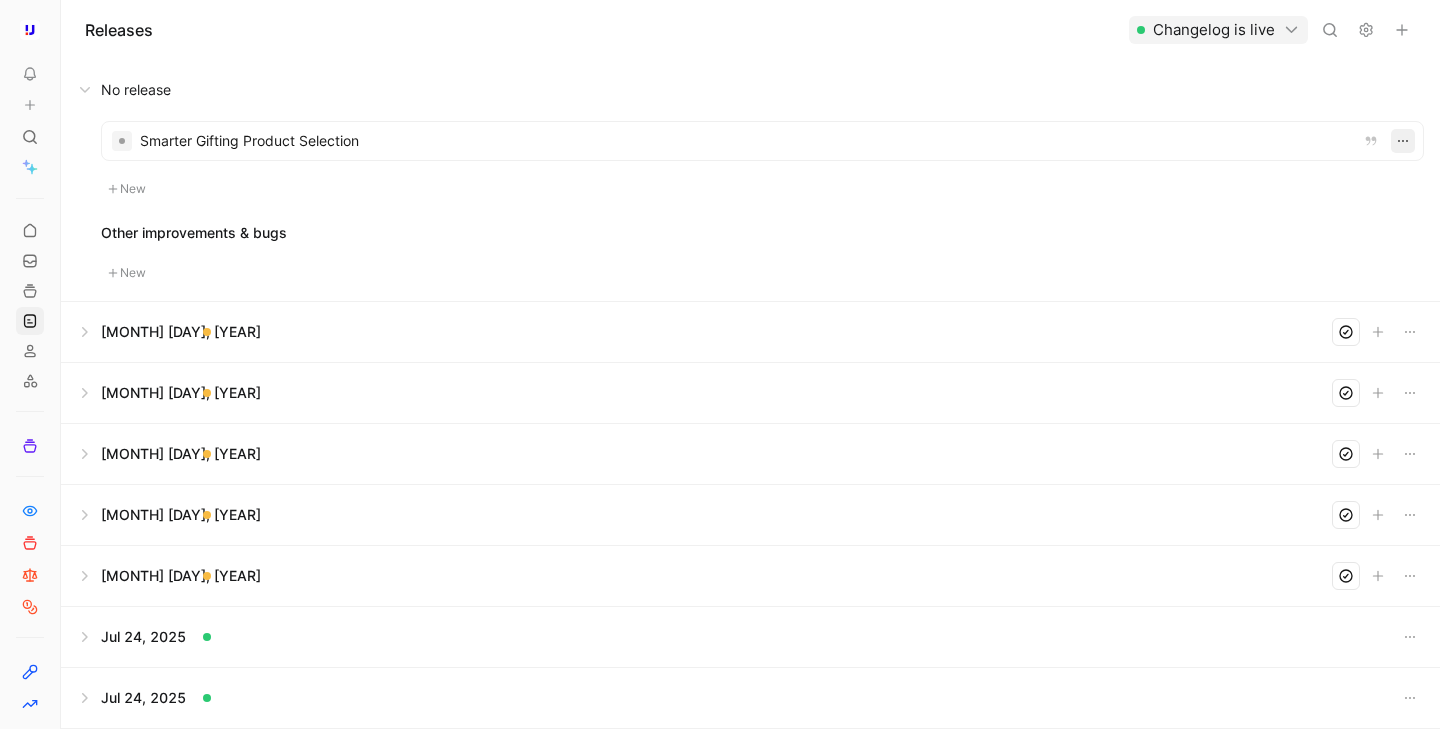 click 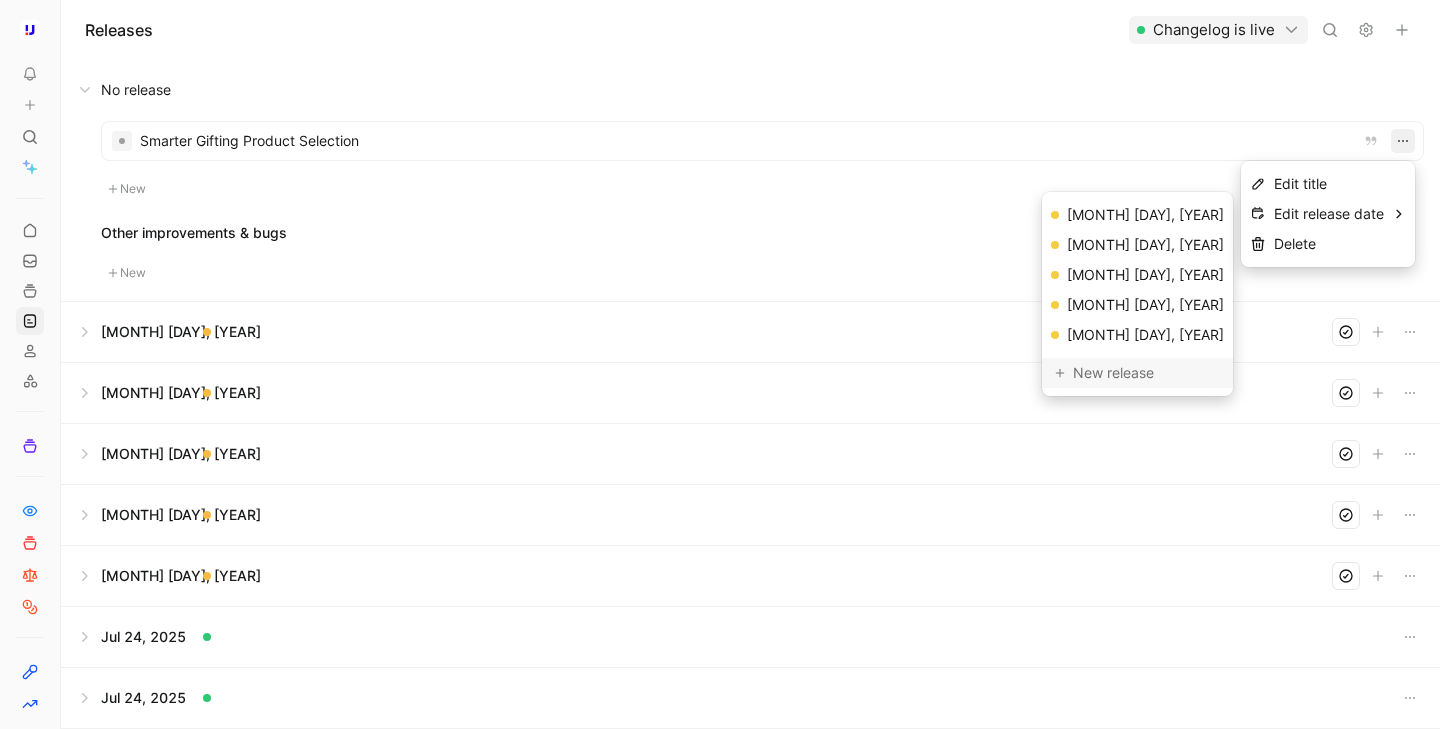 click on "New release" at bounding box center (1146, 373) 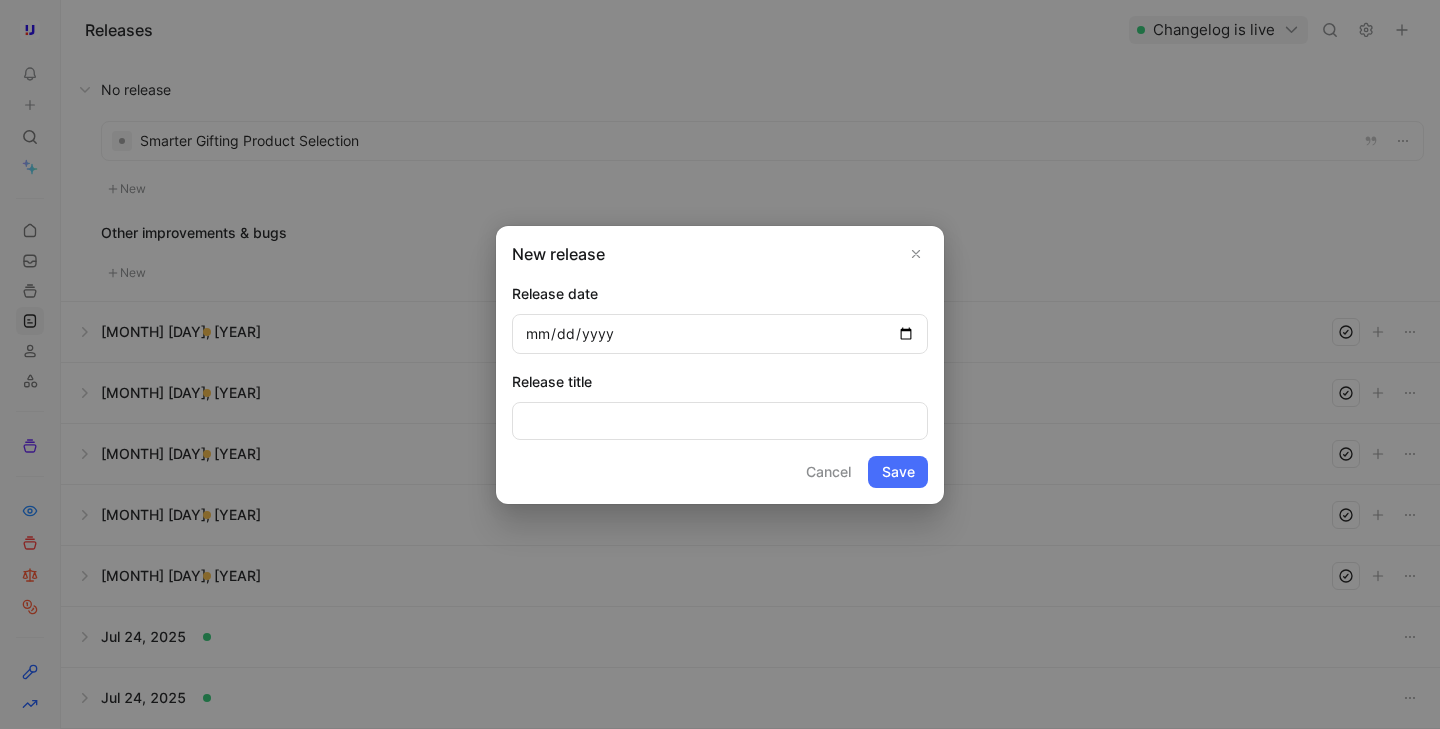 click at bounding box center [720, 334] 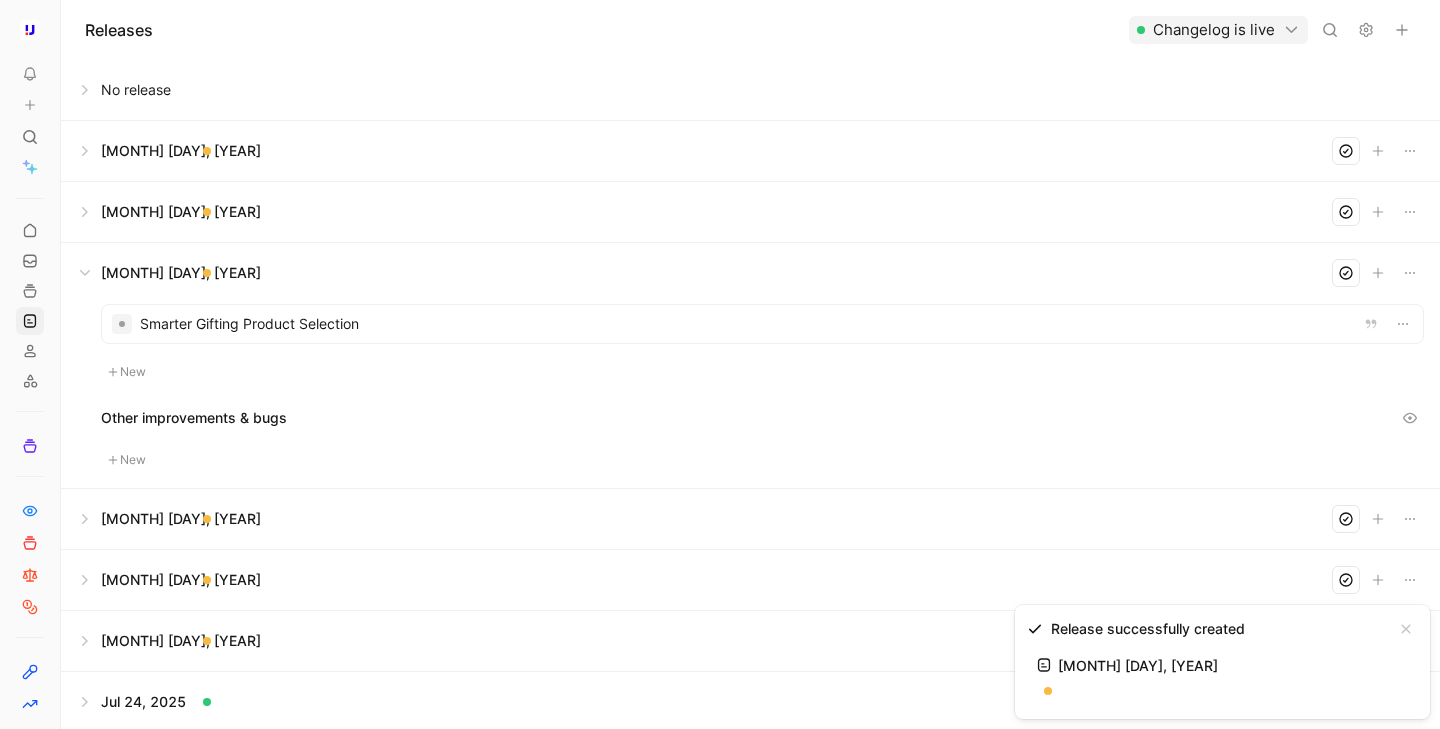 click at bounding box center [762, 324] 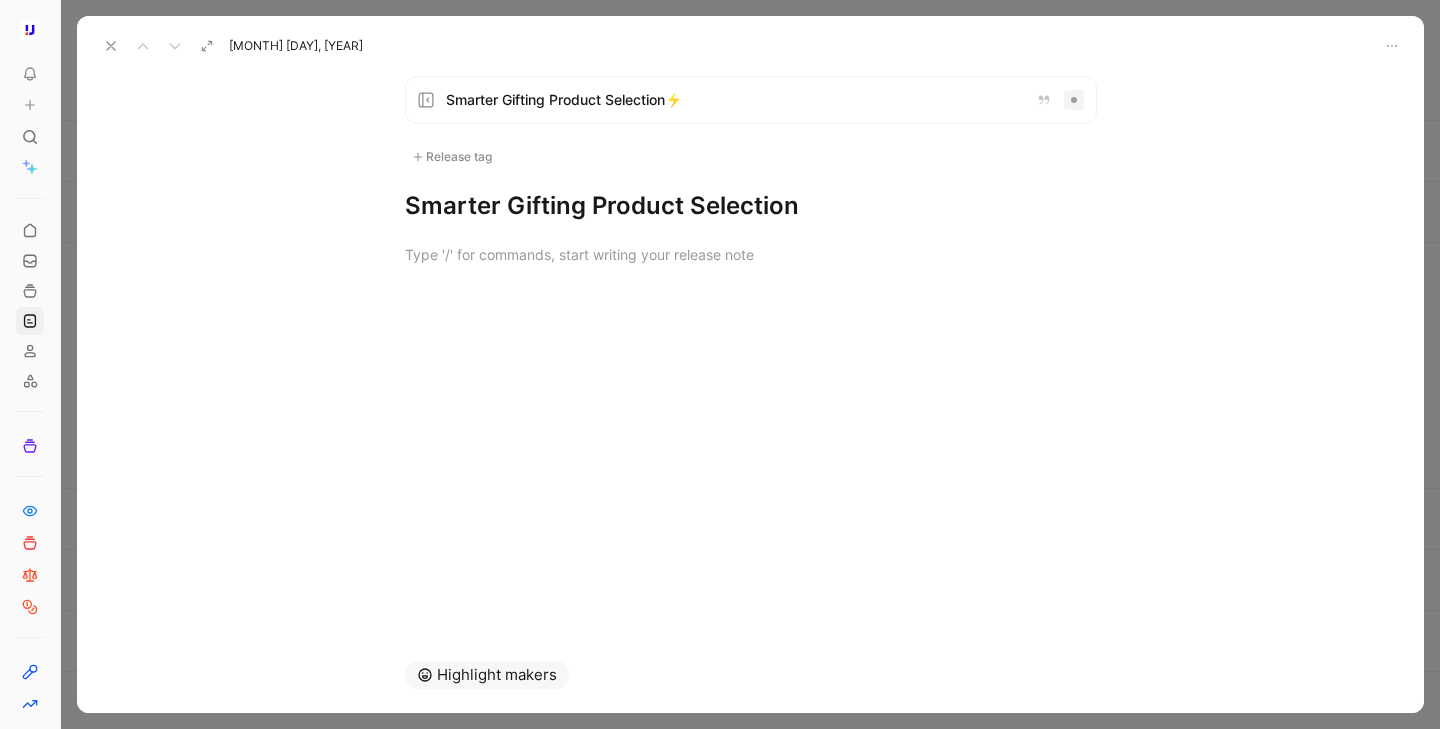 click at bounding box center (111, 46) 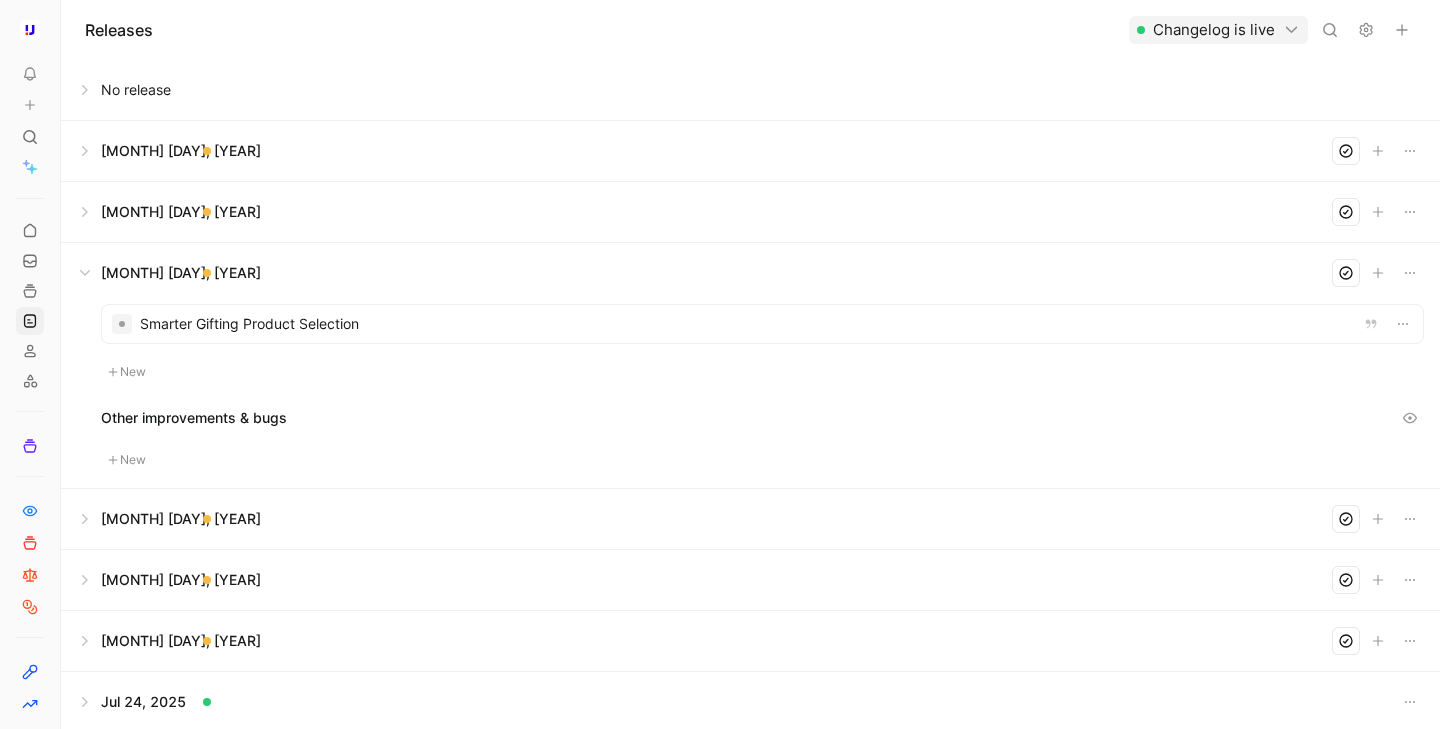 click at bounding box center [750, 519] 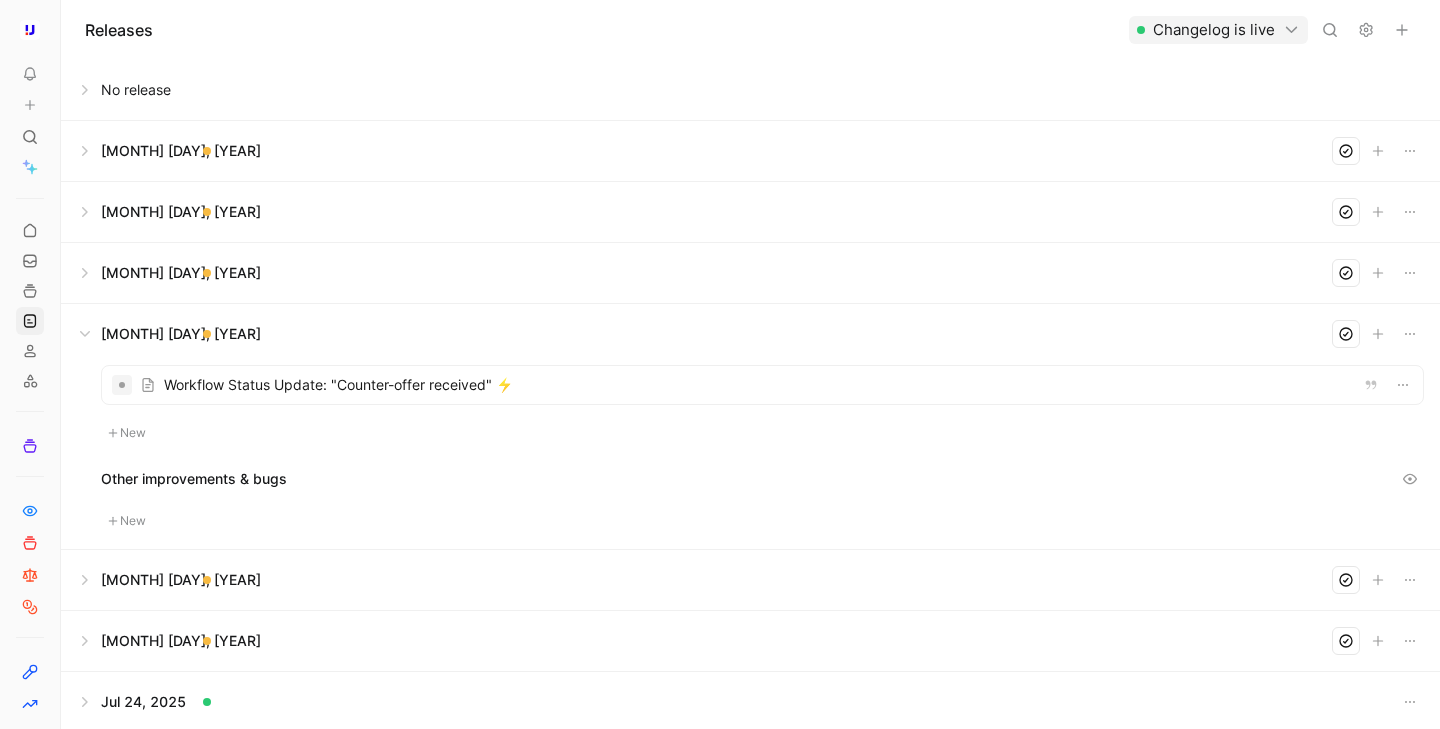 click at bounding box center (762, 385) 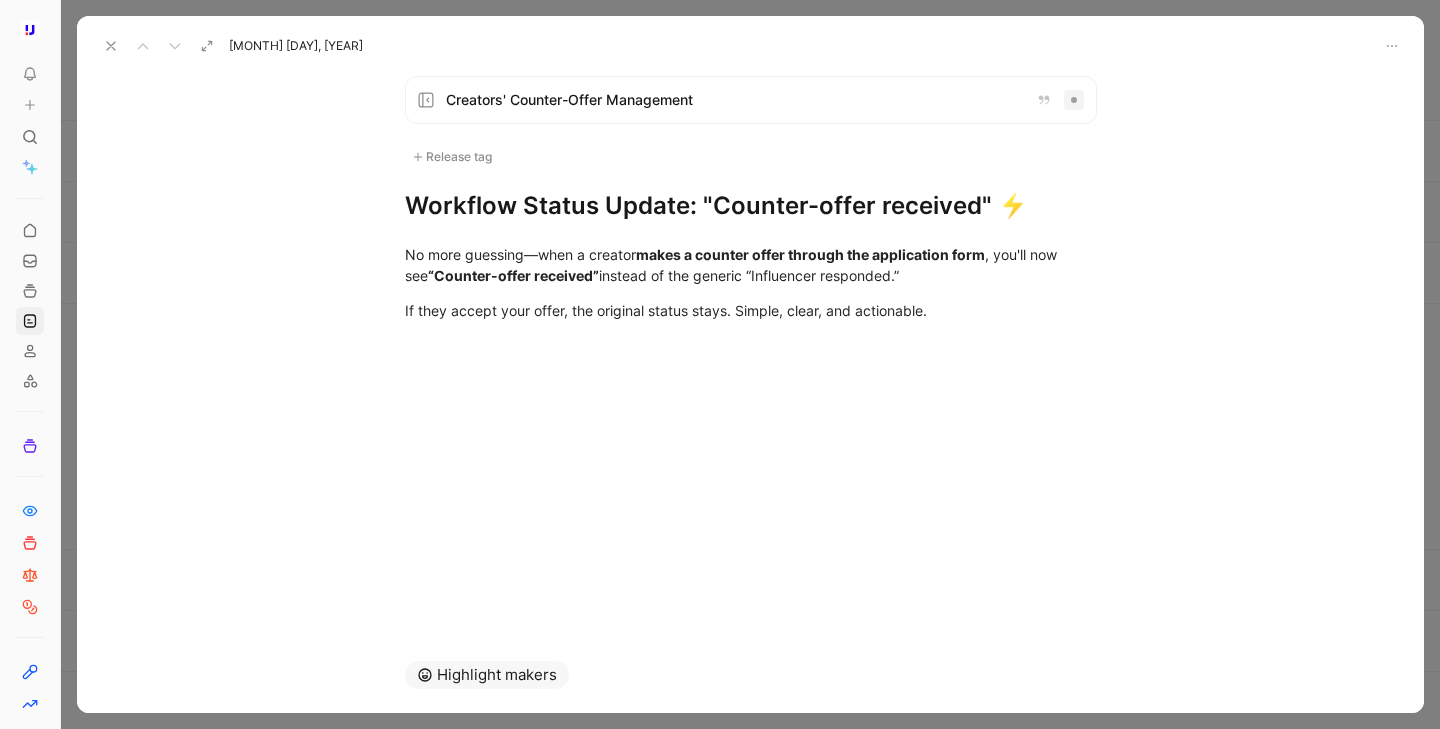 click 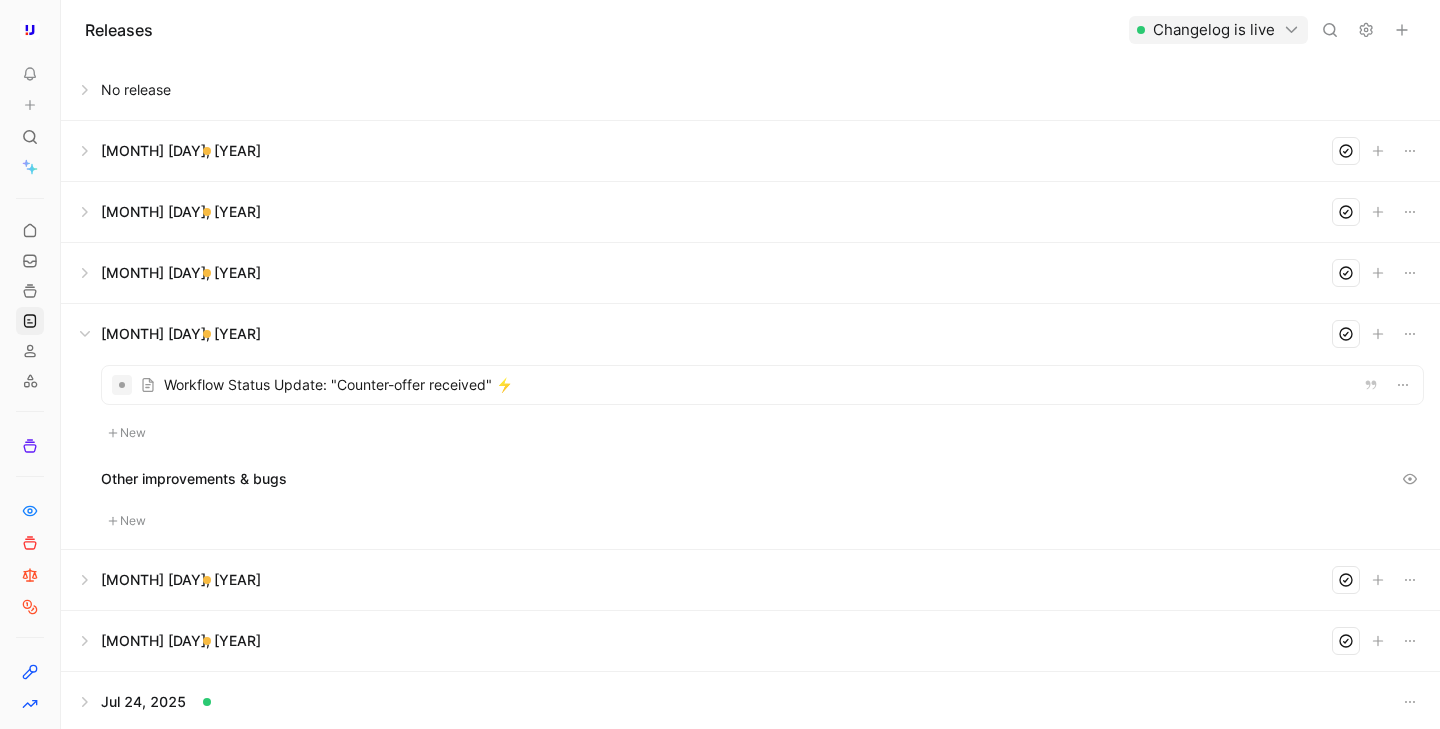 click at bounding box center (750, 273) 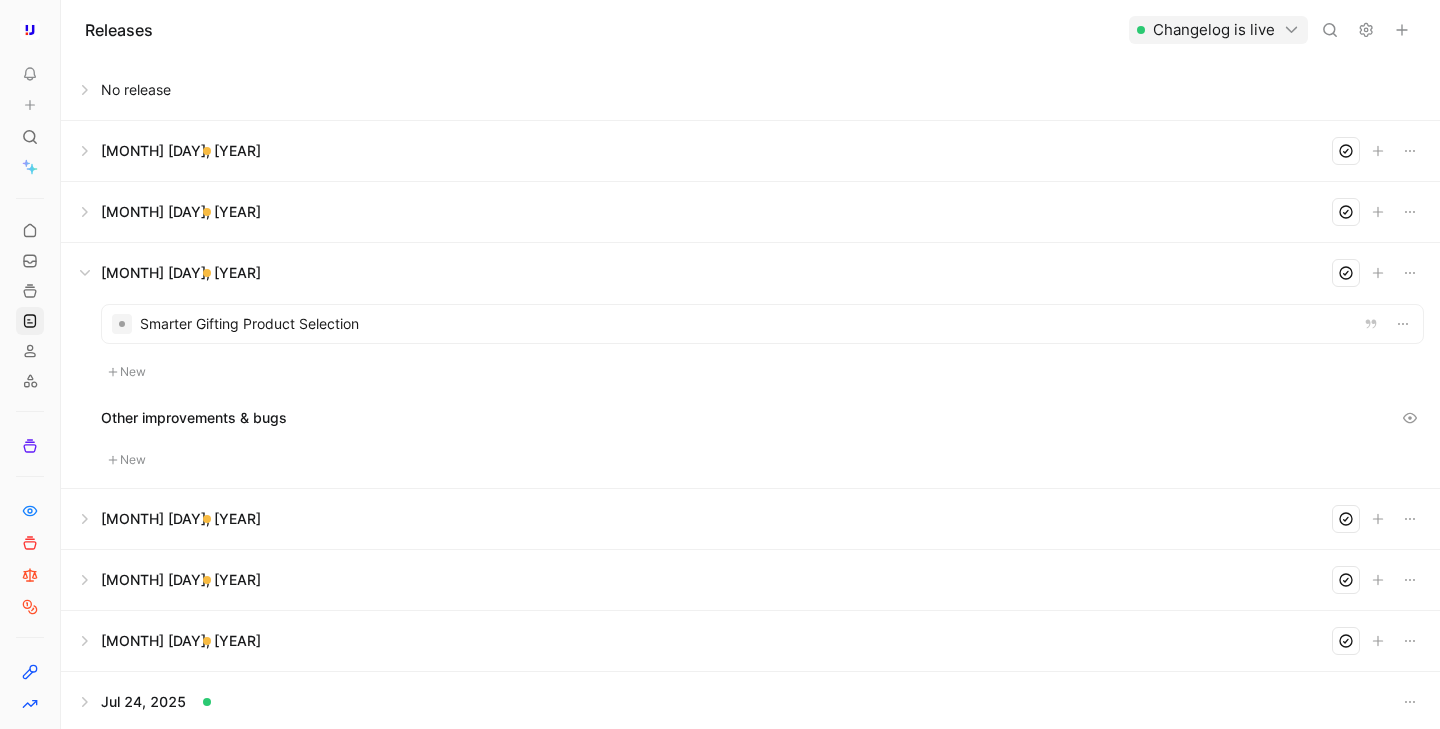click at bounding box center [762, 324] 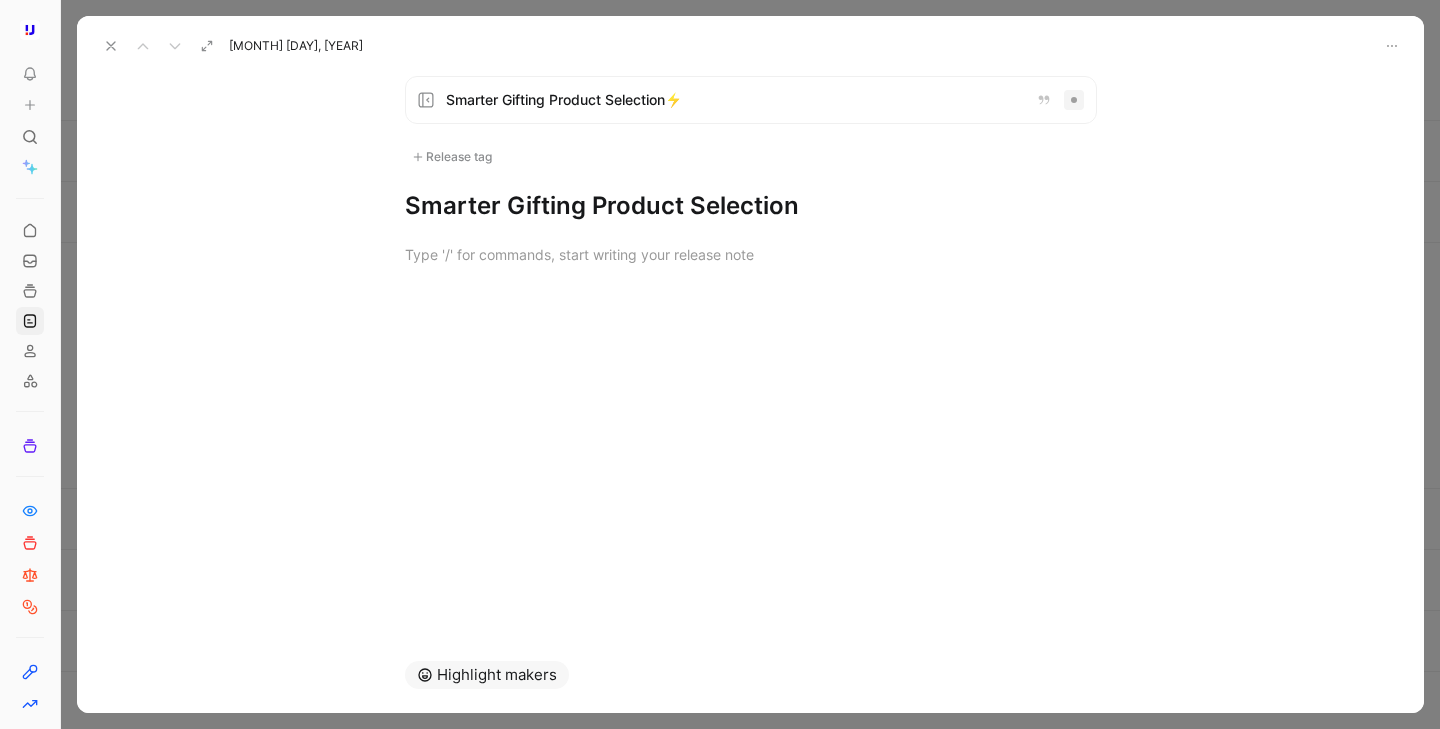 click on "Smarter Gifting Product Selection⚡" at bounding box center [733, 100] 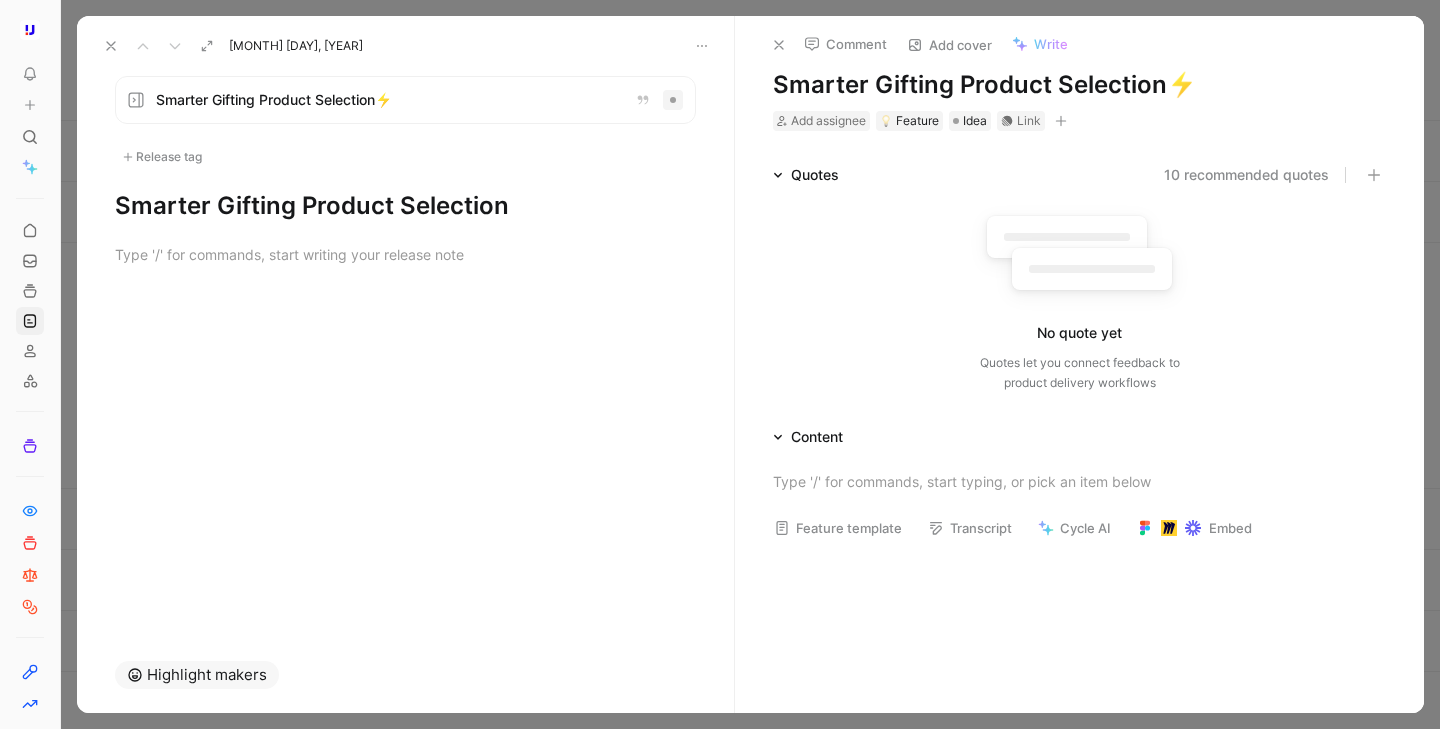 drag, startPoint x: 1176, startPoint y: 82, endPoint x: 1191, endPoint y: 81, distance: 15.033297 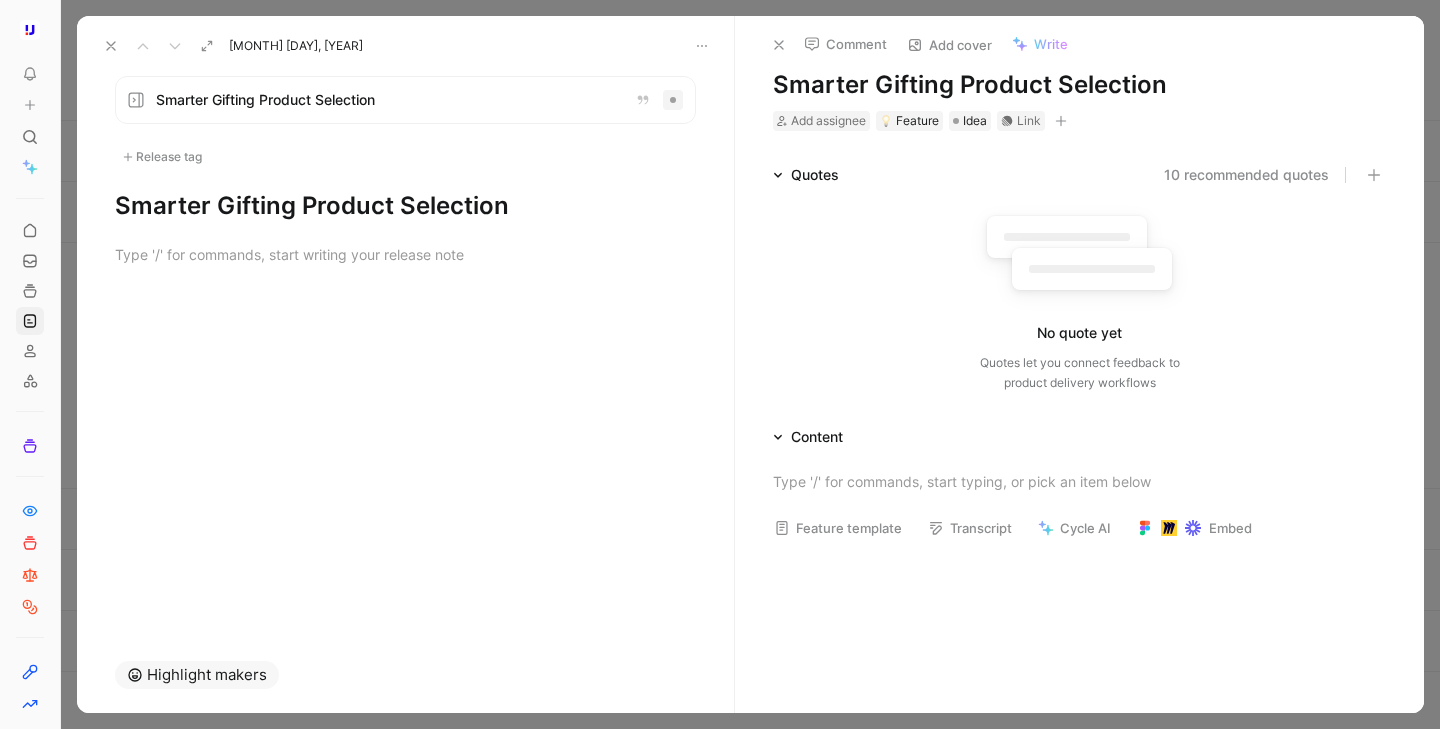 click on "Smarter Gifting Product Selection" at bounding box center [405, 206] 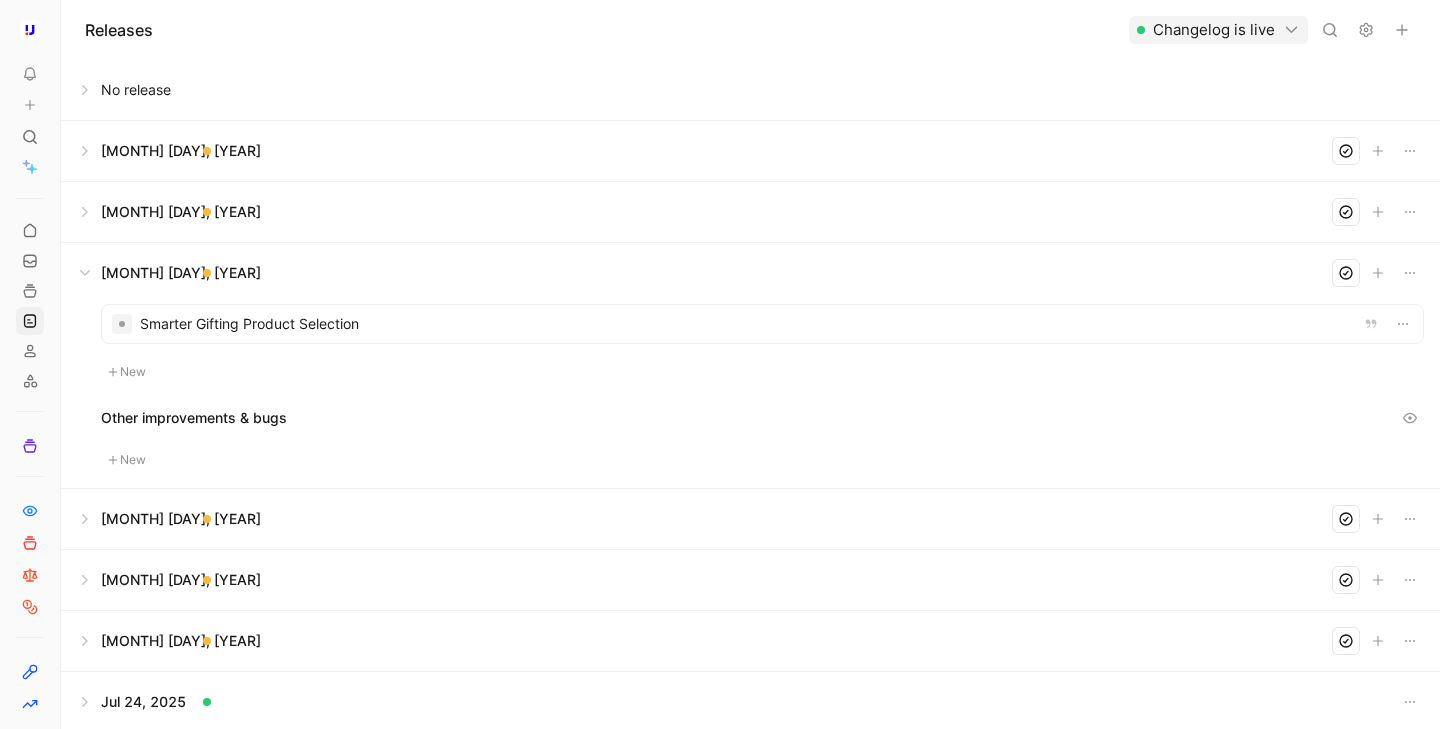 click at bounding box center (750, 519) 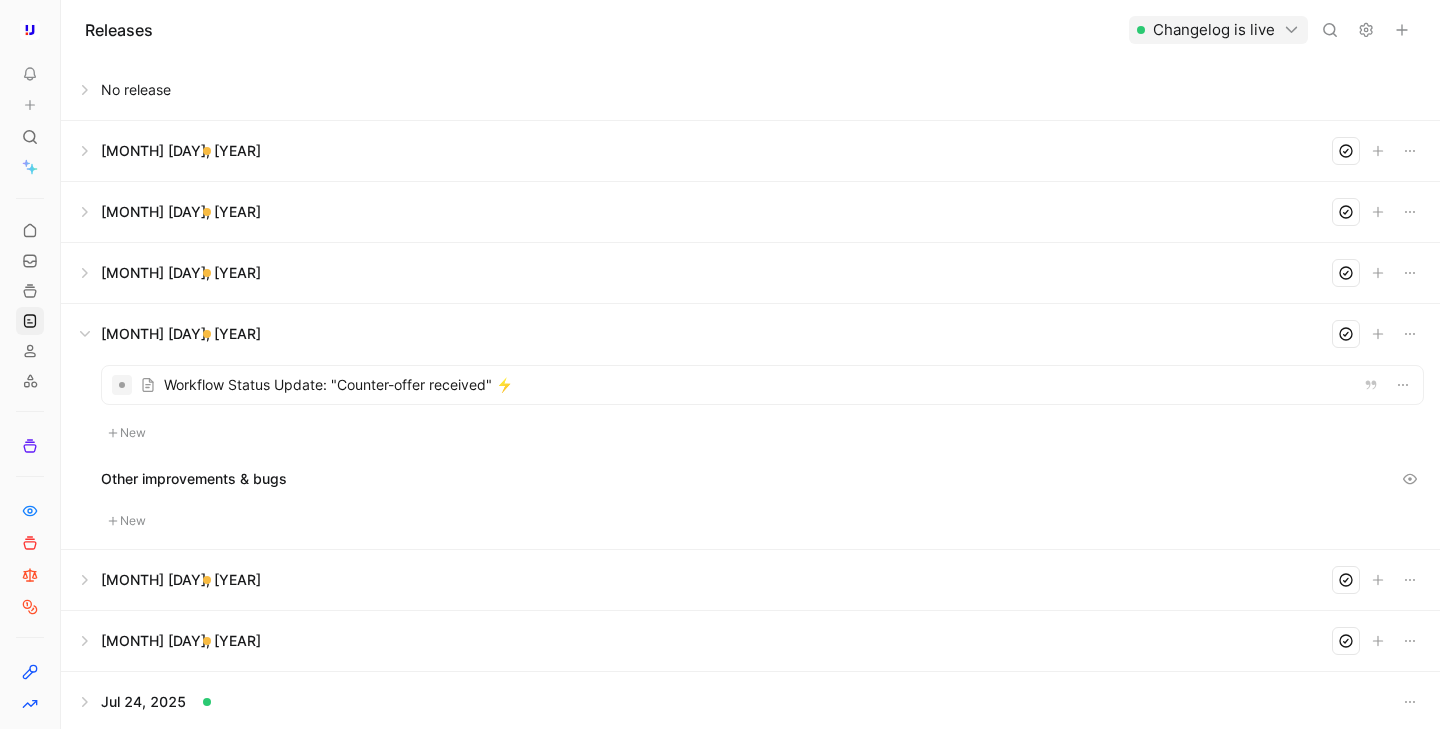 click at bounding box center [762, 385] 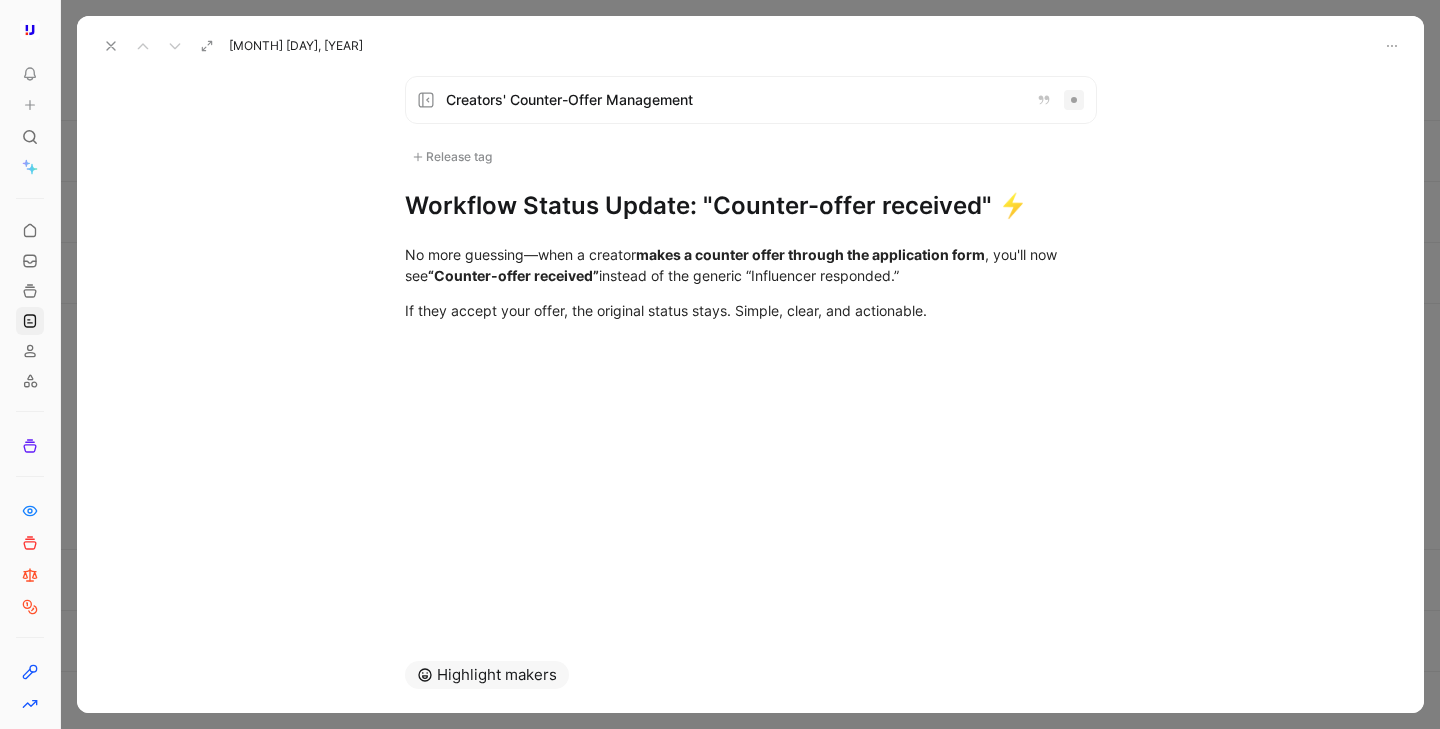 drag, startPoint x: 994, startPoint y: 201, endPoint x: 1019, endPoint y: 201, distance: 25 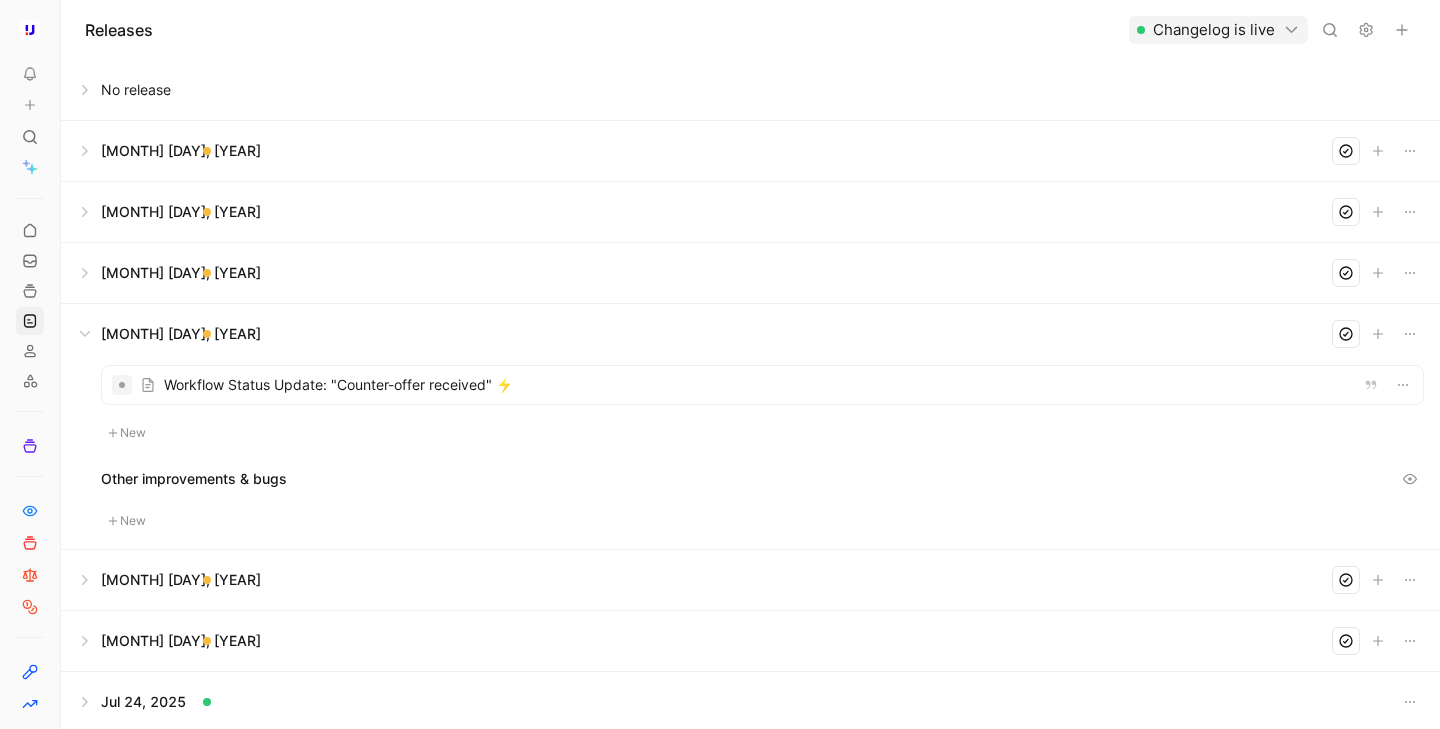 click at bounding box center [750, 273] 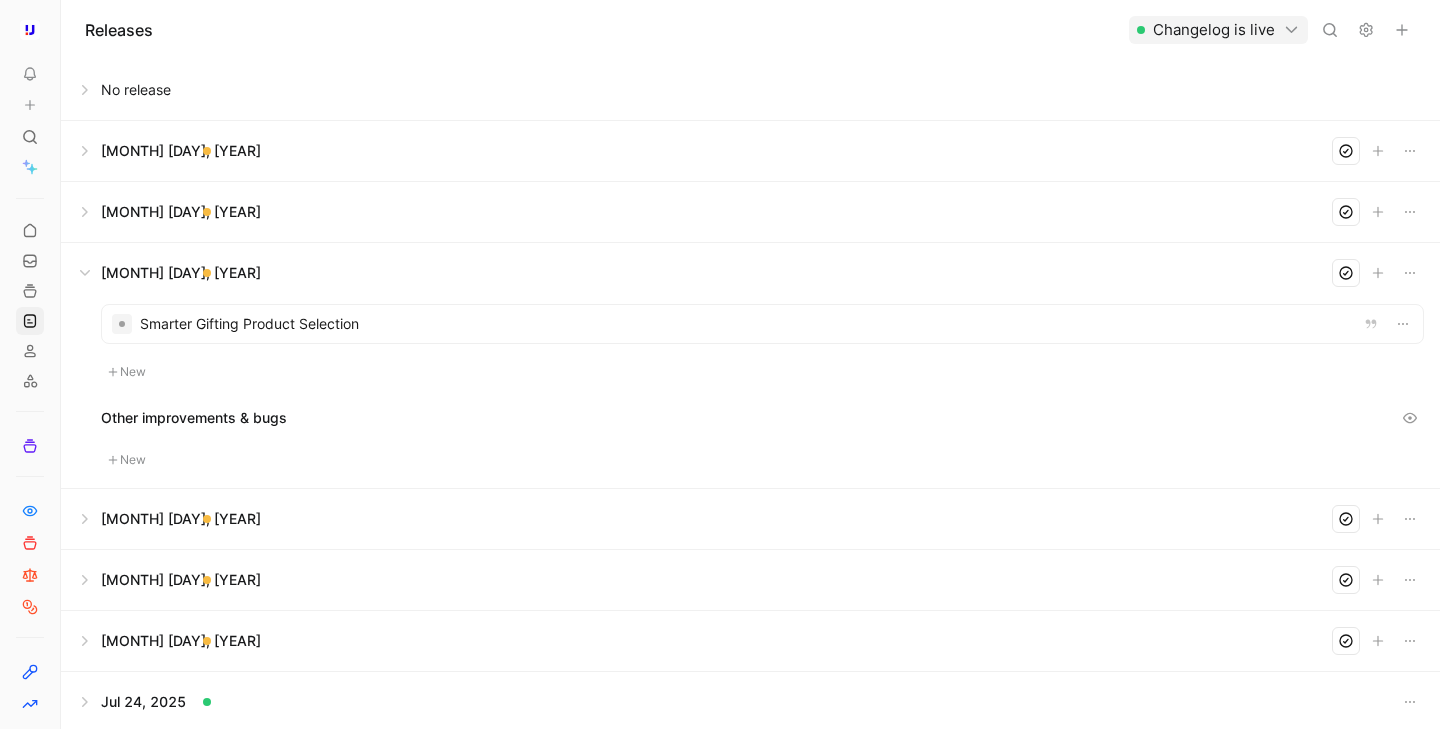 click at bounding box center (762, 324) 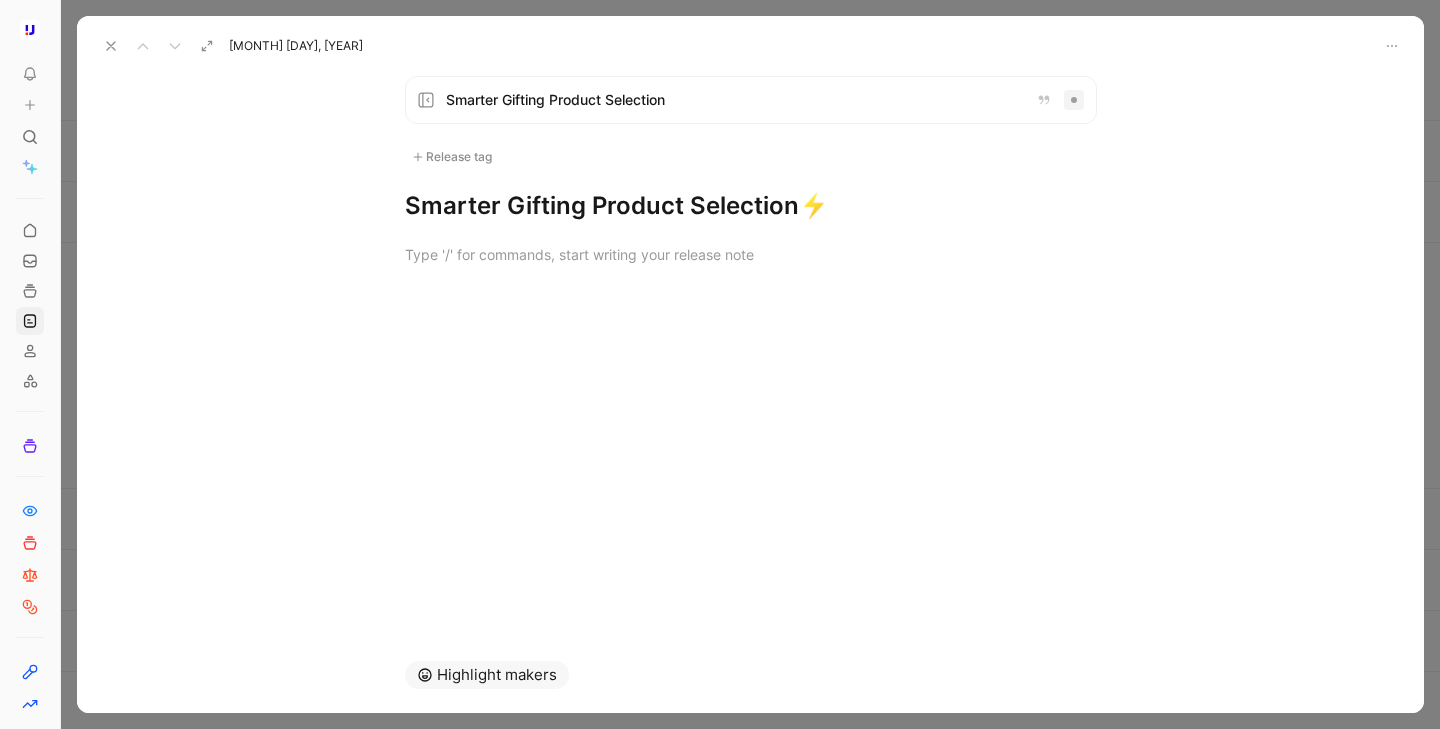 click 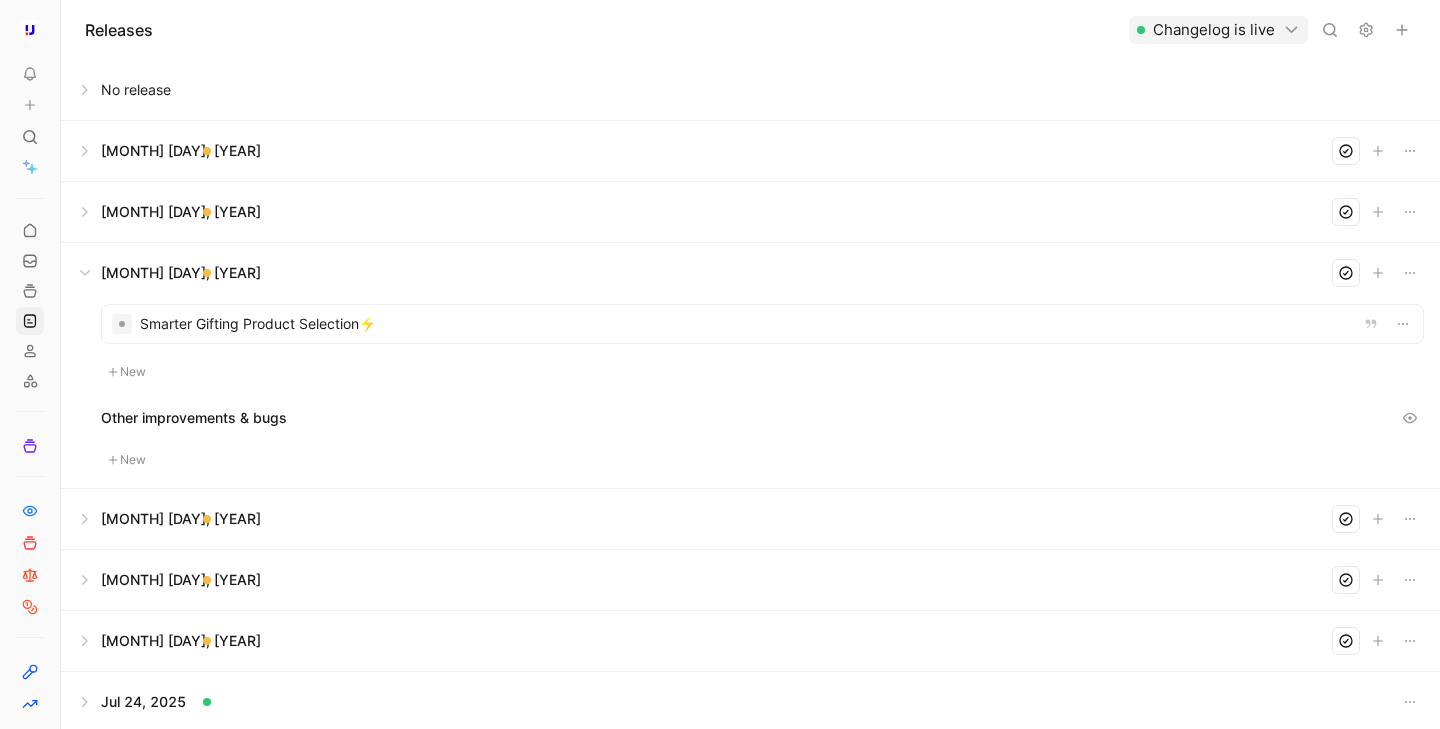 click at bounding box center [762, 324] 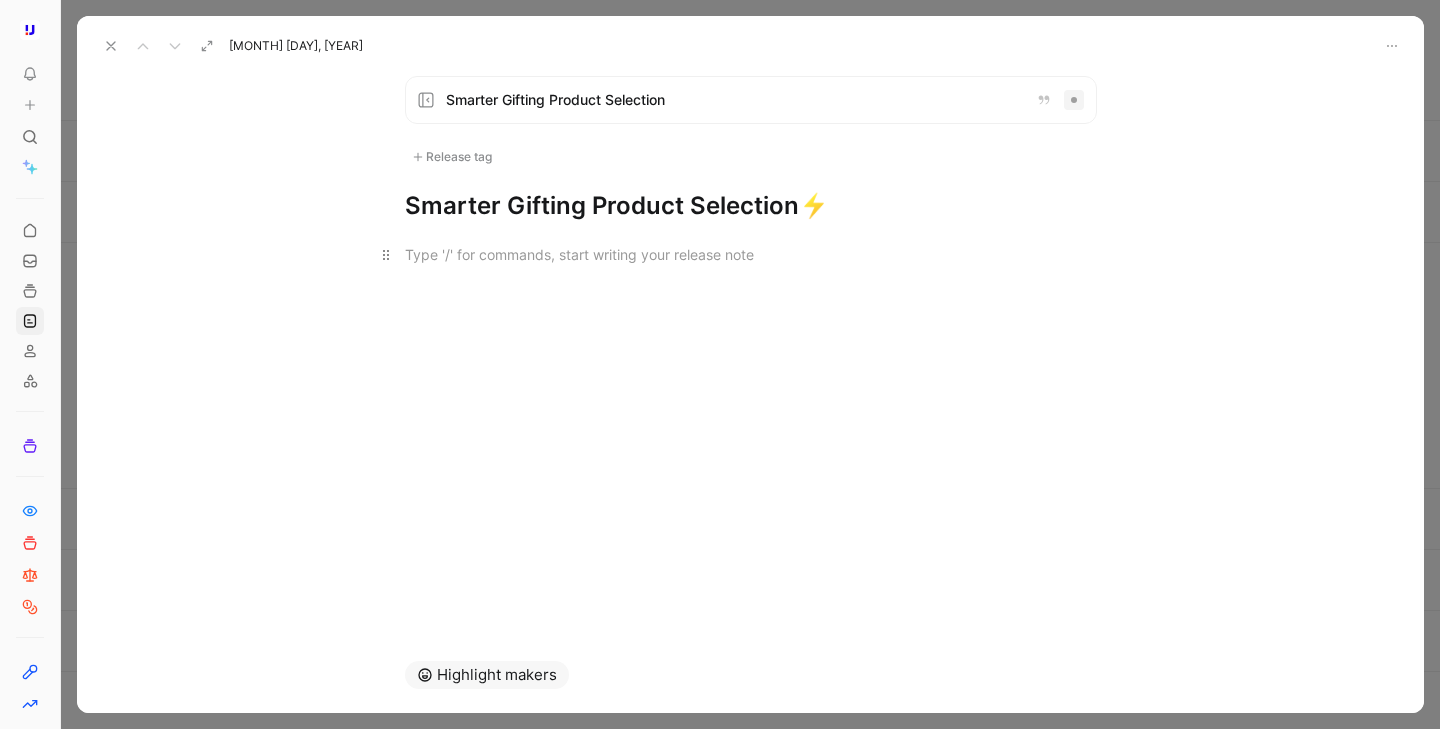 click at bounding box center (751, 254) 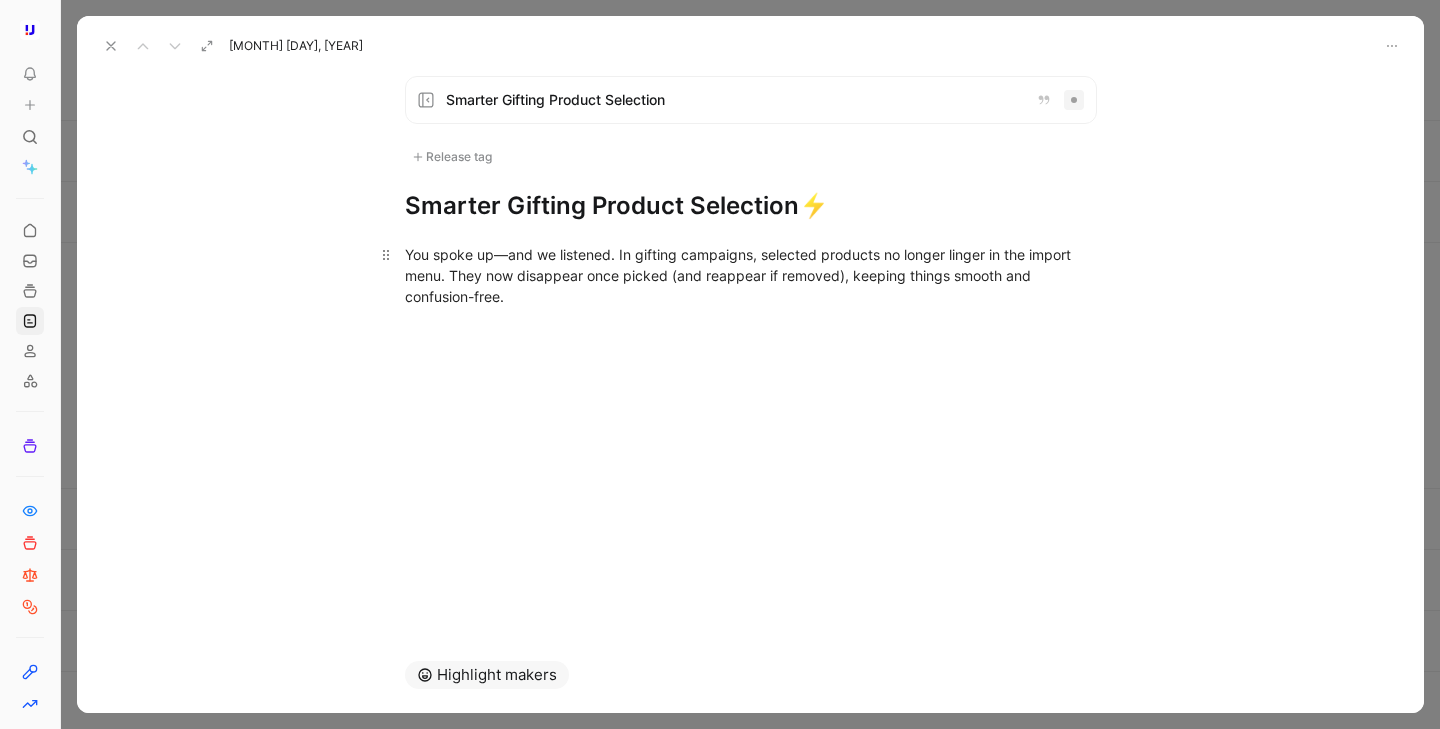 click on "You spoke up—and we listened. In gifting campaigns, selected products no longer linger in the import menu. They now disappear once picked (and reappear if removed), keeping things smooth and confusion-free." at bounding box center [751, 275] 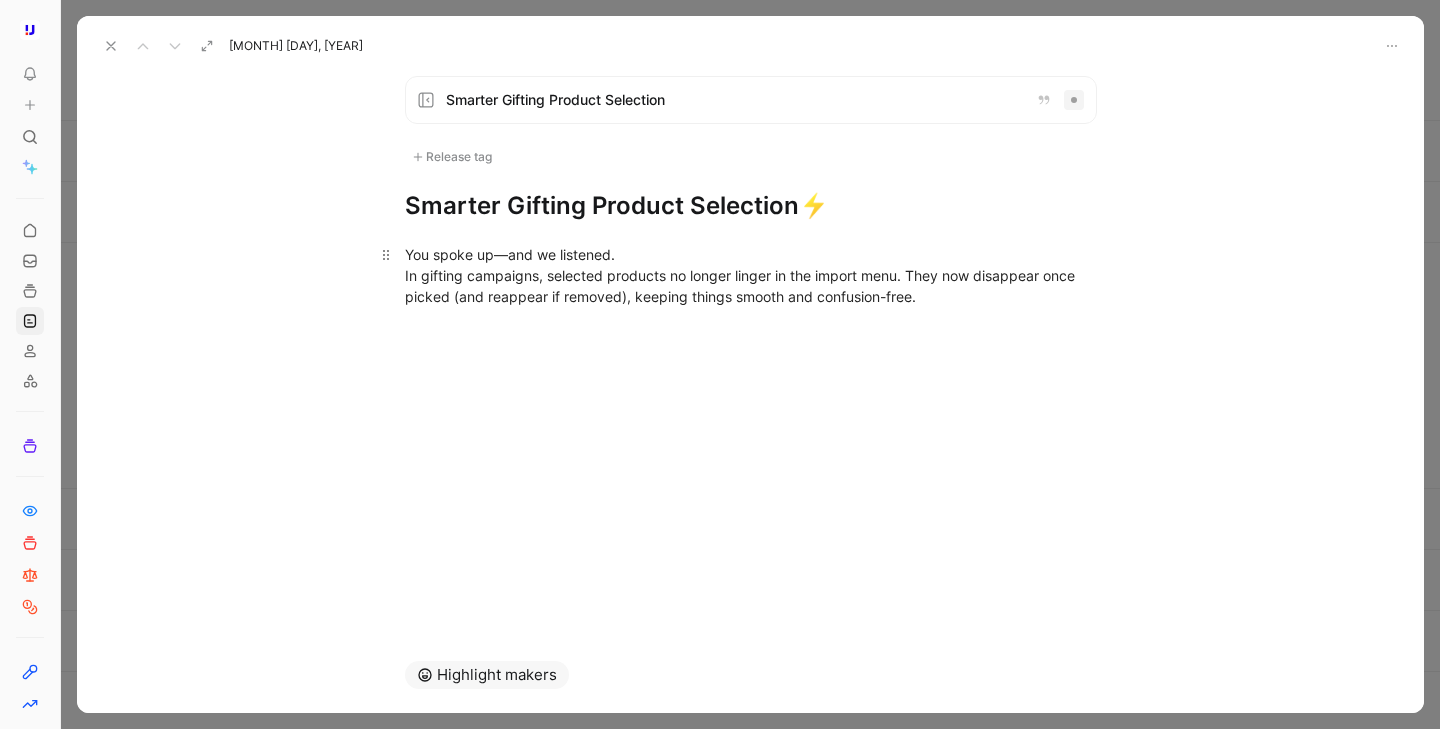 click on "You spoke up—and we listened. In gifting campaigns, selected products no longer linger in the import menu. They now disappear once picked (and reappear if removed), keeping things smooth and confusion-free." at bounding box center (751, 275) 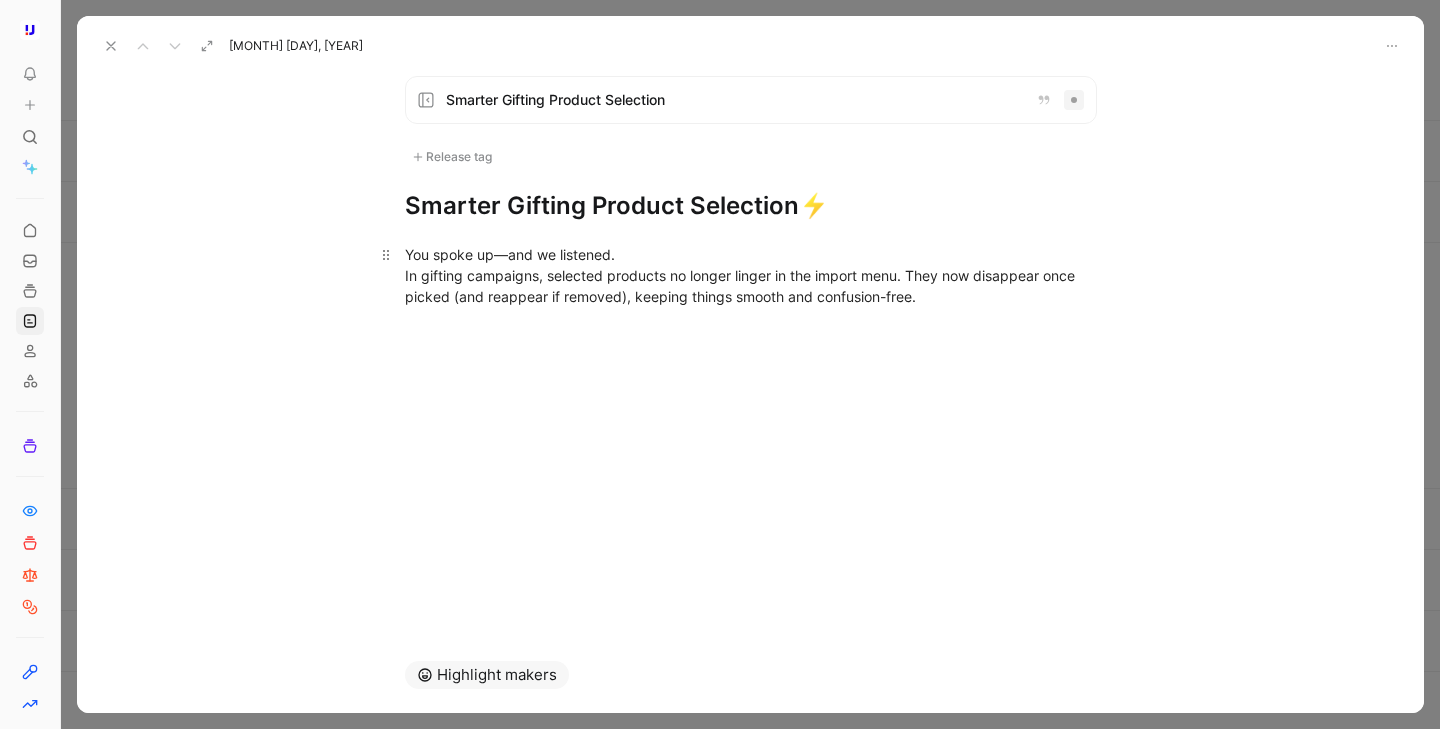 type 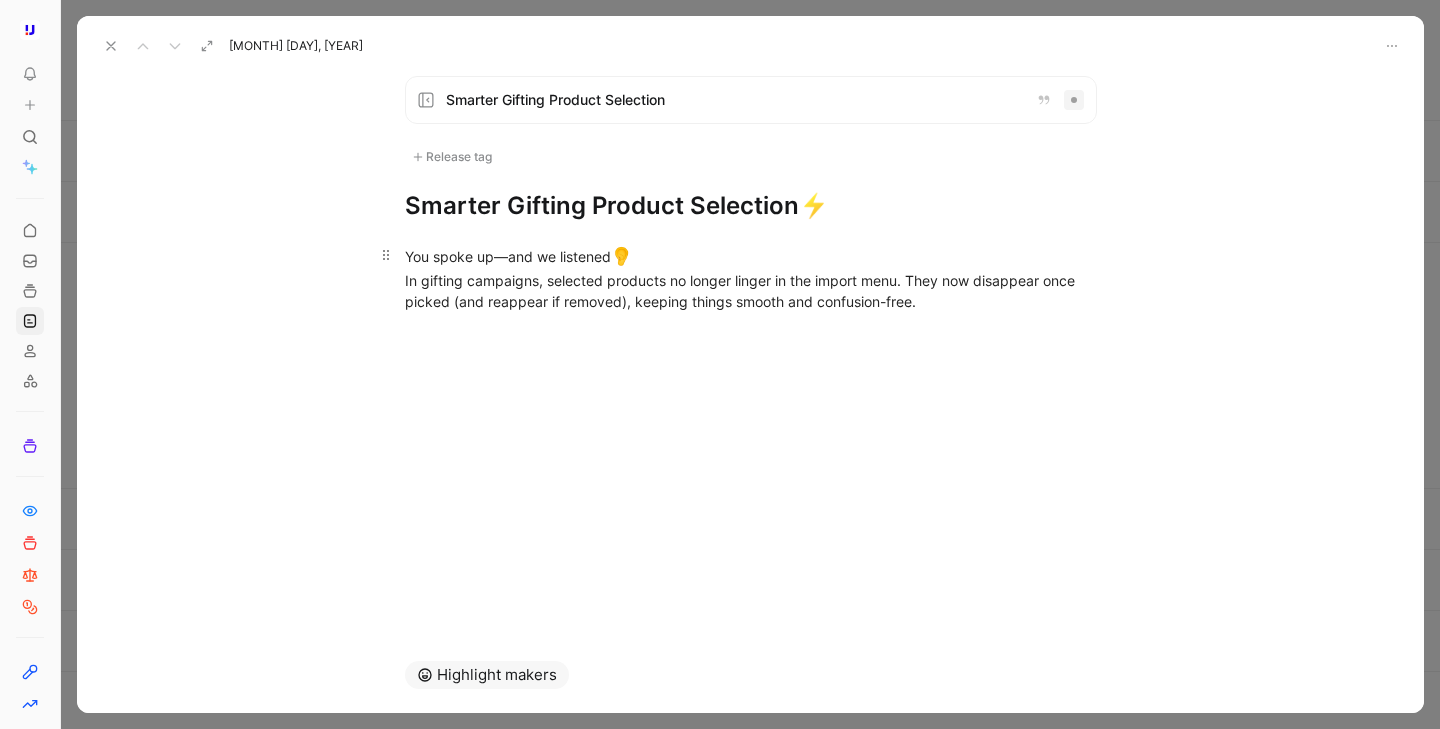 click on "You spoke up—and we listened 👂 In gifting campaigns, selected products no longer linger in the import menu. They now disappear once picked (and reappear if removed), keeping things smooth and confusion-free." at bounding box center (751, 278) 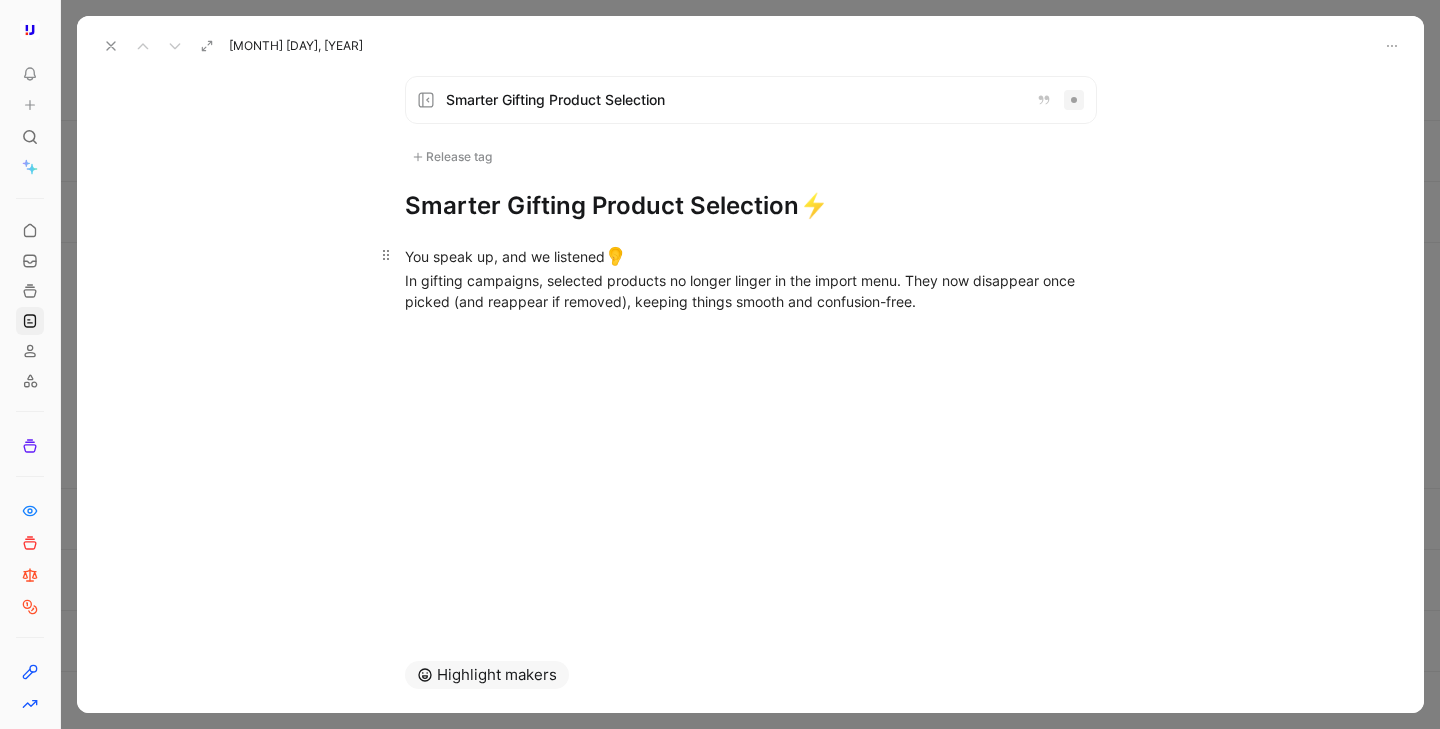 click on "You speak up, and we listened 👂 In gifting campaigns, selected products no longer linger in the import menu. They now disappear once picked (and reappear if removed), keeping things smooth and confusion-free." at bounding box center [751, 278] 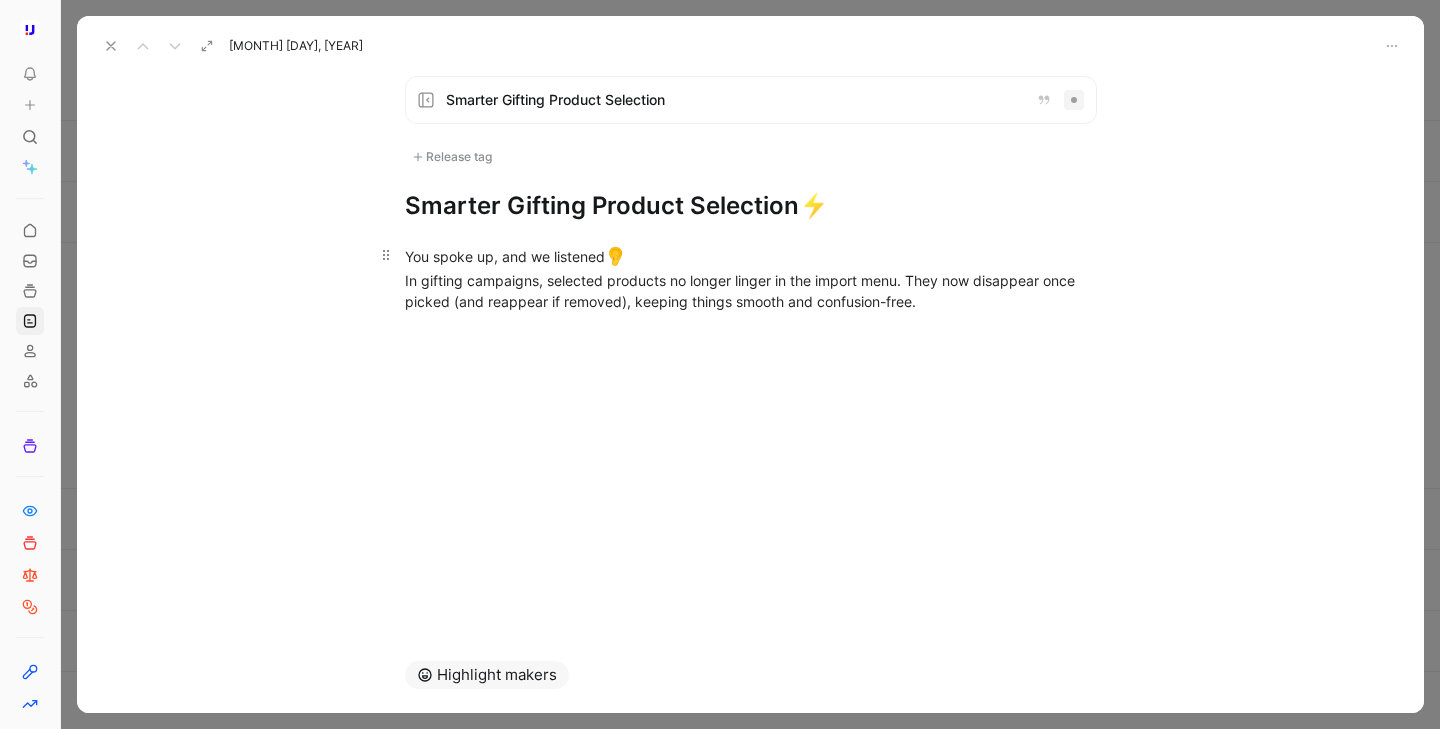 drag, startPoint x: 504, startPoint y: 259, endPoint x: 528, endPoint y: 259, distance: 24 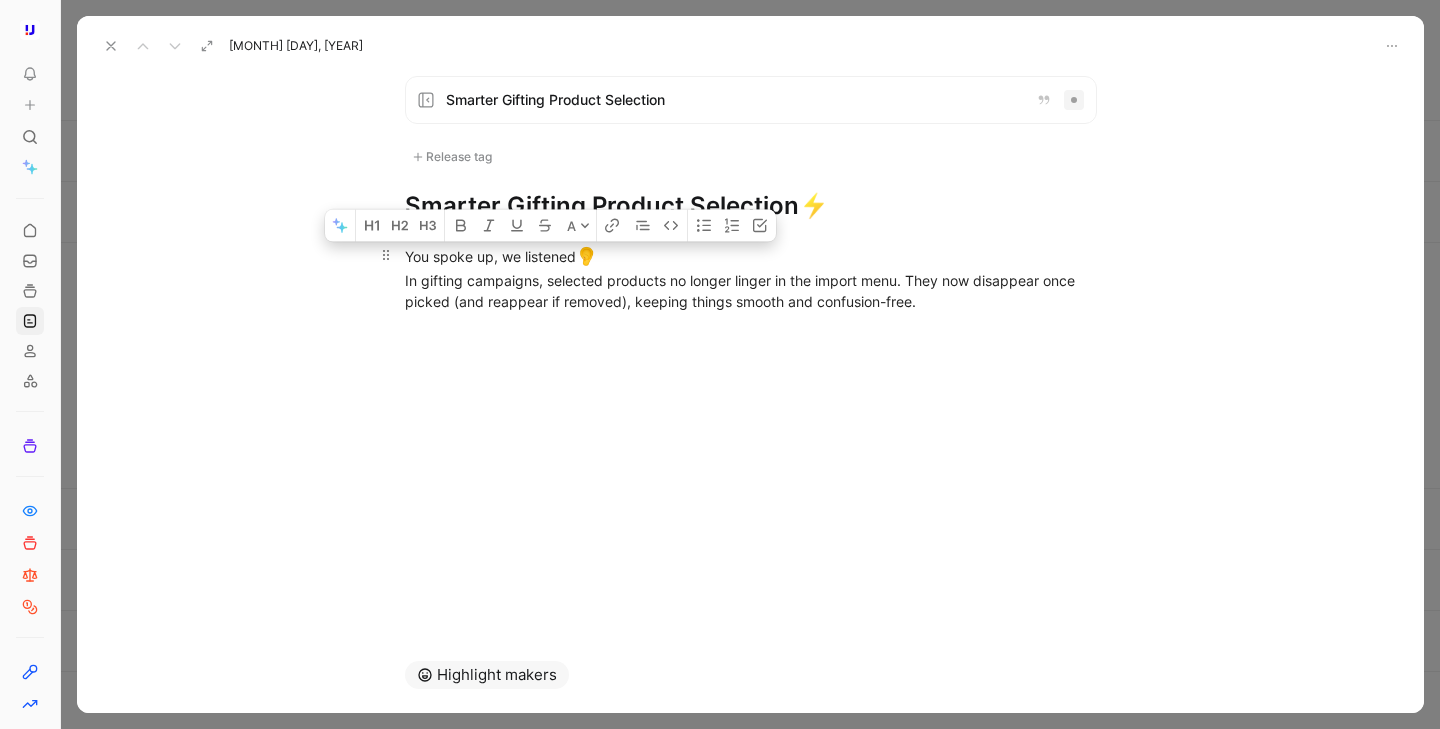 drag, startPoint x: 524, startPoint y: 257, endPoint x: 577, endPoint y: 257, distance: 53 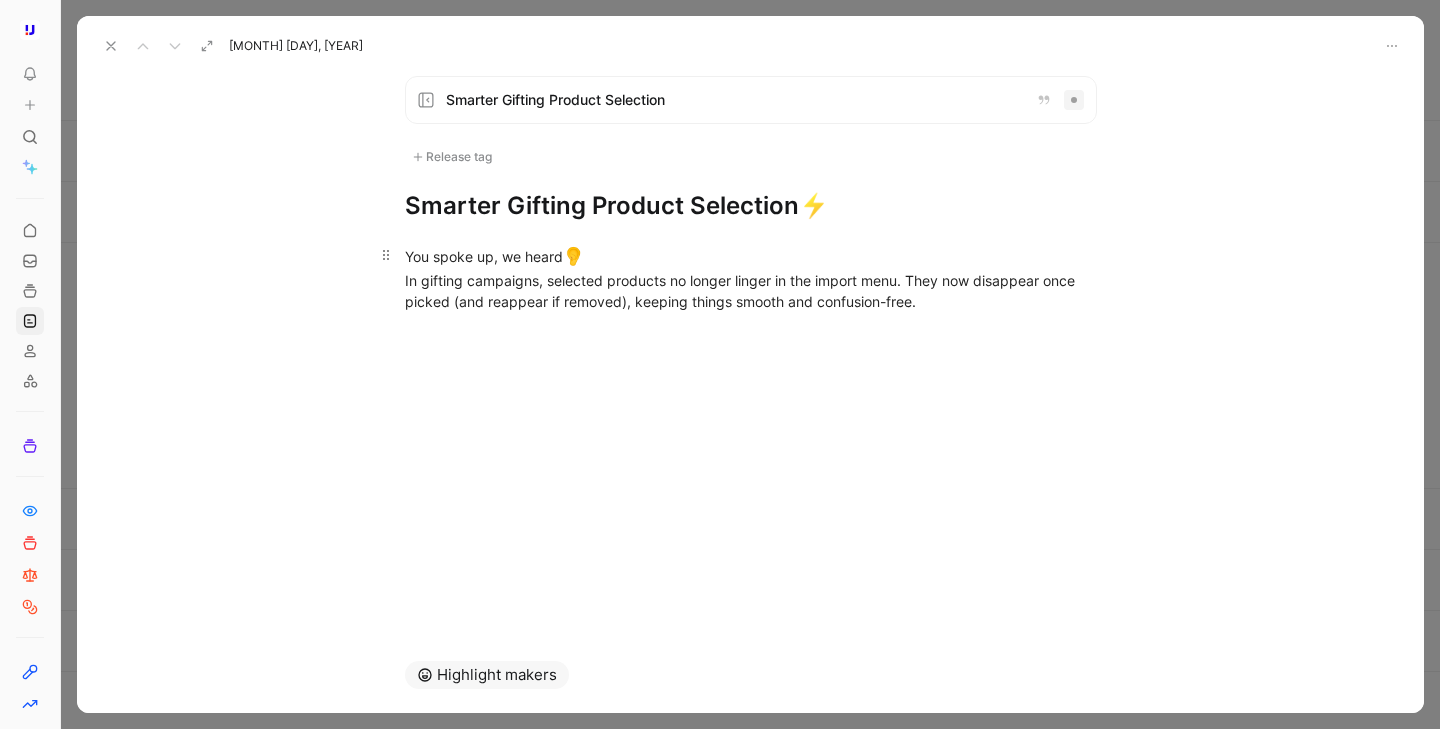 click on "You spoke up, we heard 👂 In gifting campaigns, selected products no longer linger in the import menu. They now disappear once picked (and reappear if removed), keeping things smooth and confusion-free." at bounding box center (751, 278) 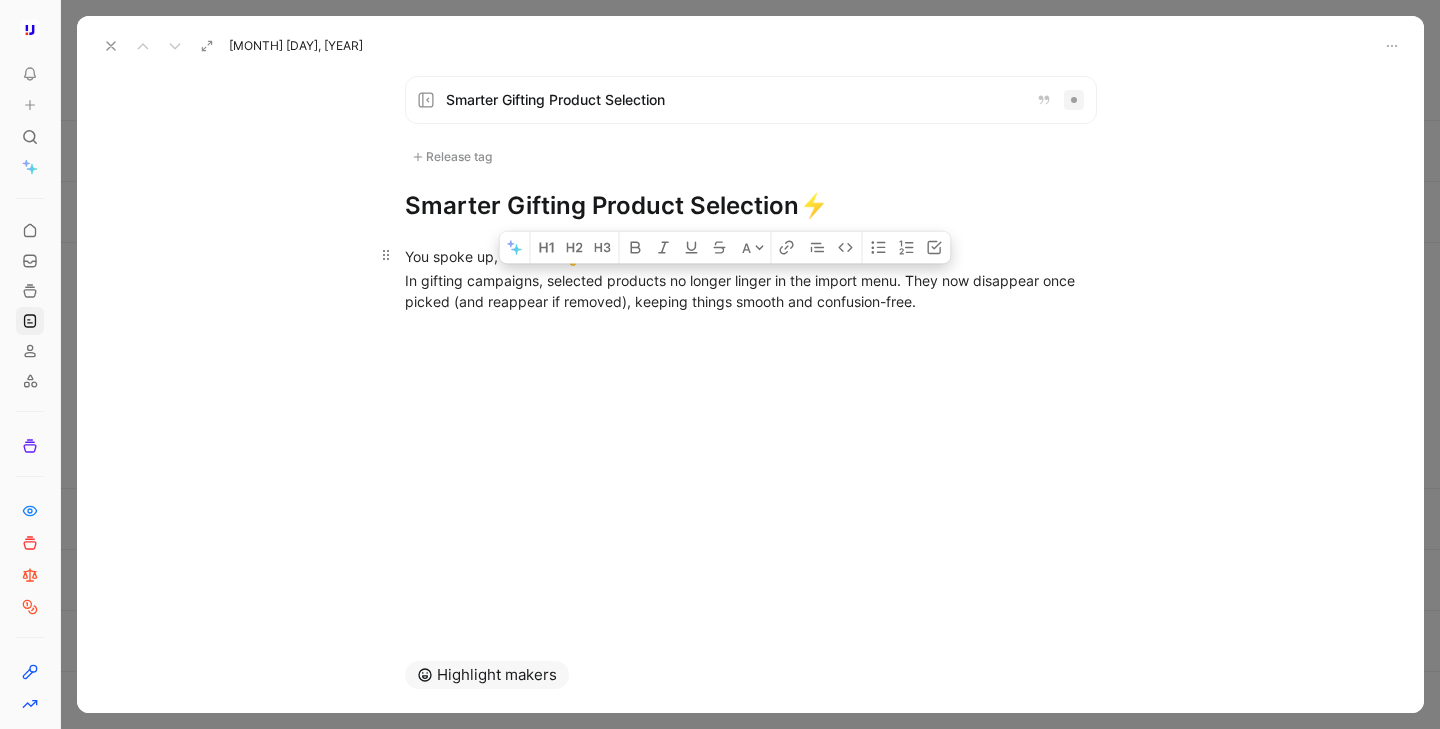 drag, startPoint x: 547, startPoint y: 280, endPoint x: 904, endPoint y: 273, distance: 357.06863 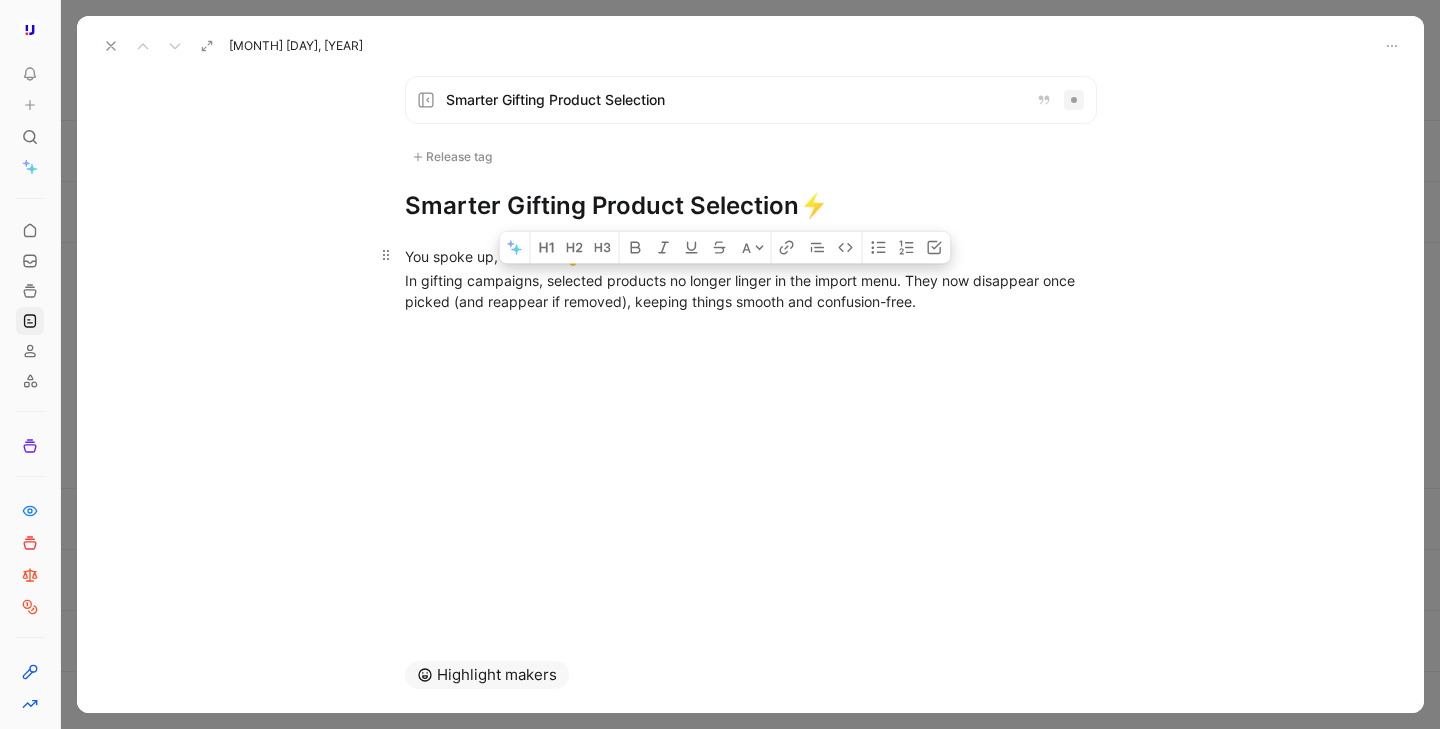 click on "You spoke up, we heard 👂 In gifting campaigns, selected products no longer linger in the import menu. They now disappear once picked (and reappear if removed), keeping things smooth and confusion-free." at bounding box center [751, 278] 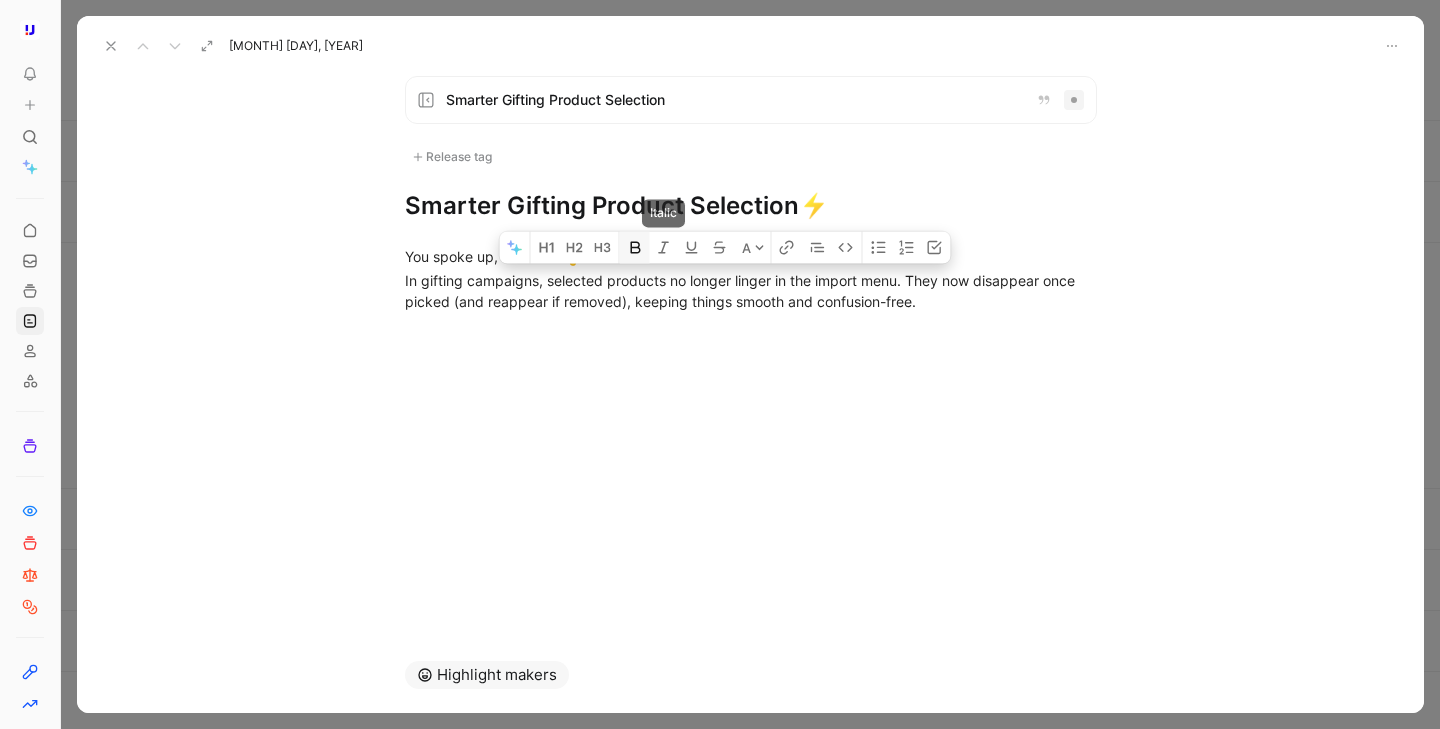 click 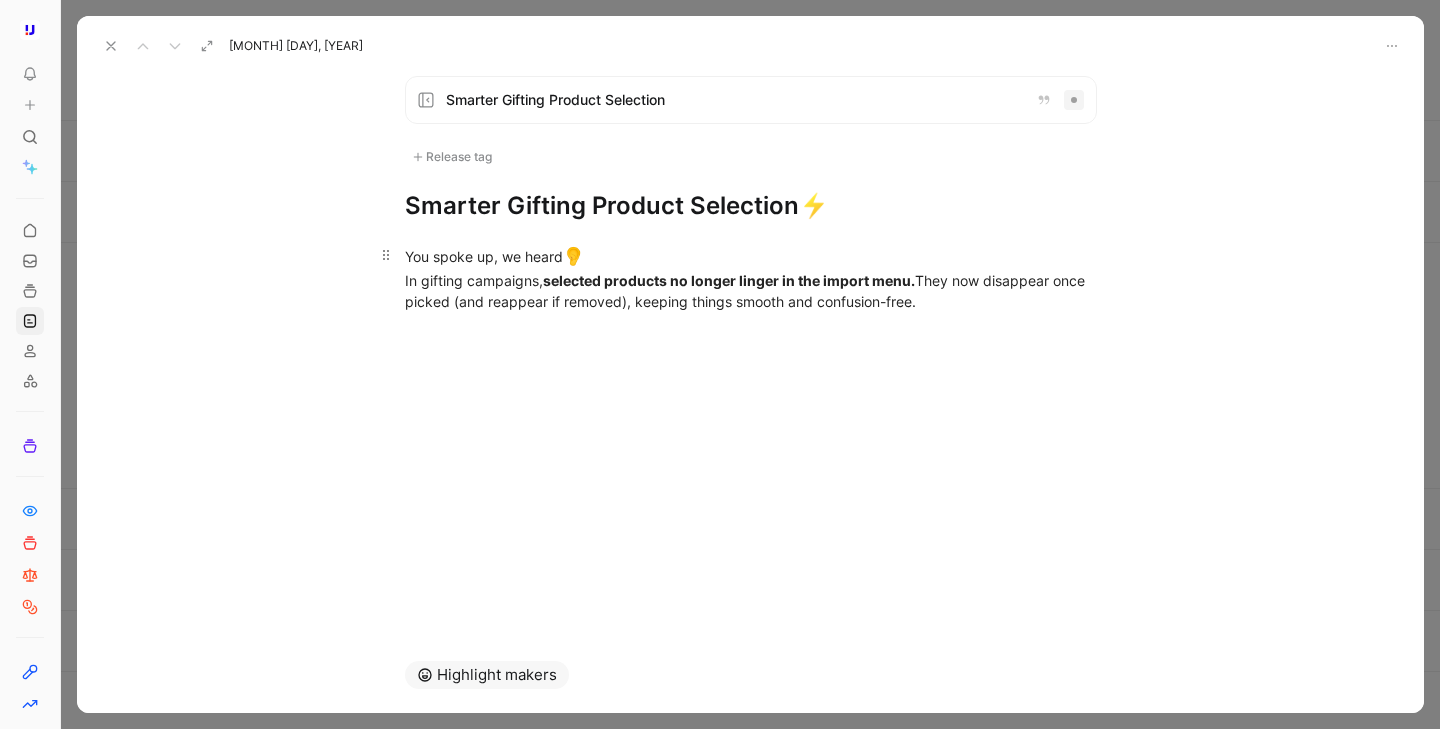 click on "You spoke up, we heard 👂 In gifting campaigns, selected products no longer linger in the import menu. They now disappear once picked (and reappear if removed), keeping things smooth and confusion-free." at bounding box center [751, 278] 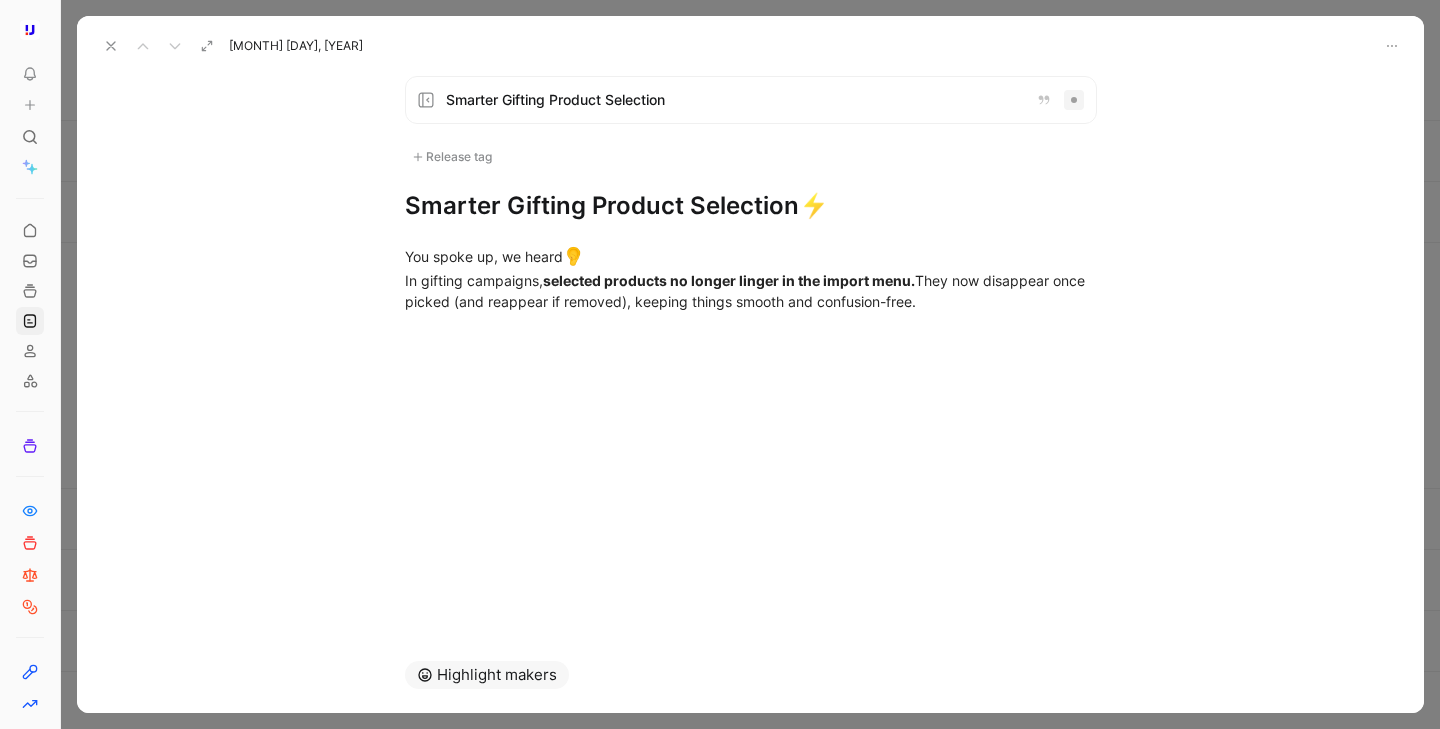 click on "Smarter Gifting Product Selection Release tag Smarter Gifting Product Selection ⚡ You spoke up, we heard 👂 In gifting campaigns, selected products no longer linger in the import menu. They now disappear once picked (and reappear if removed), keeping things smooth and confusion-free." at bounding box center [750, 348] 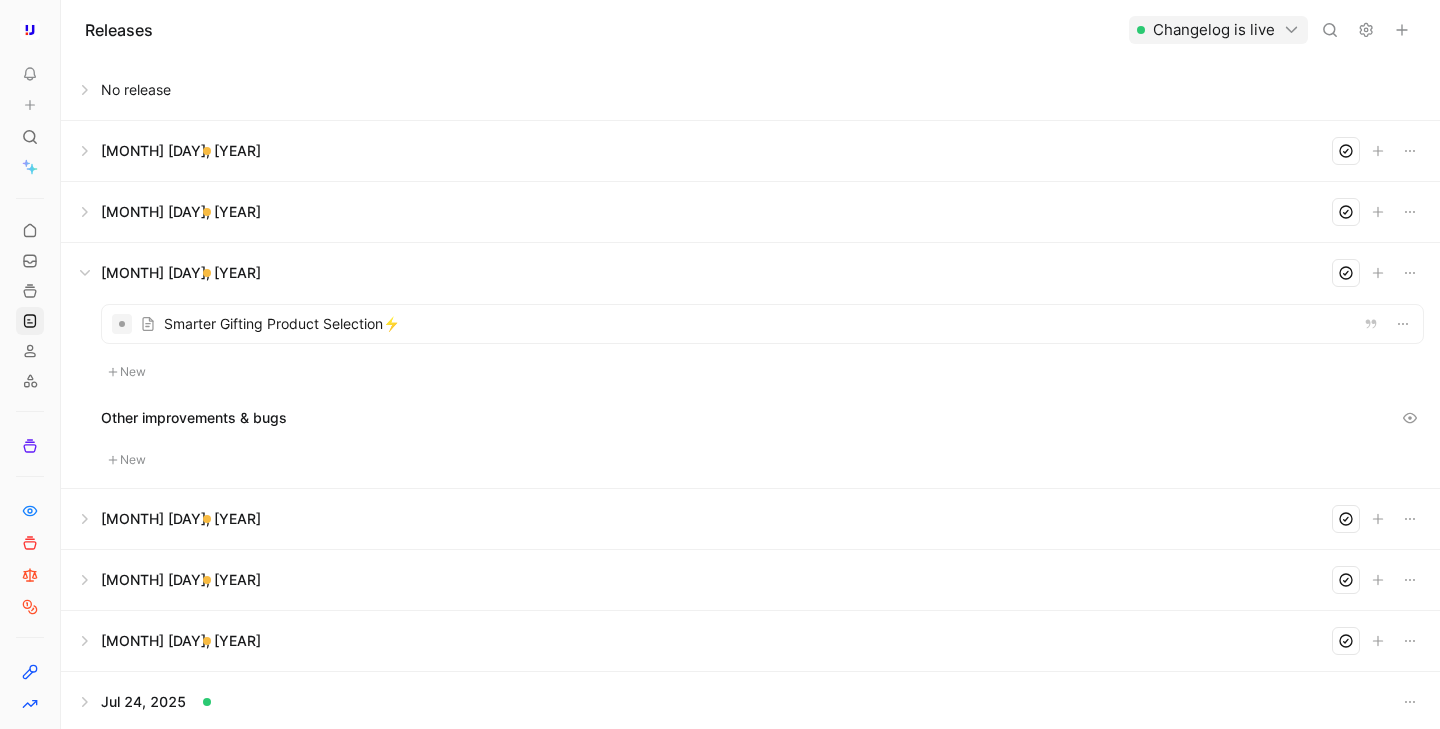 click at bounding box center (762, 324) 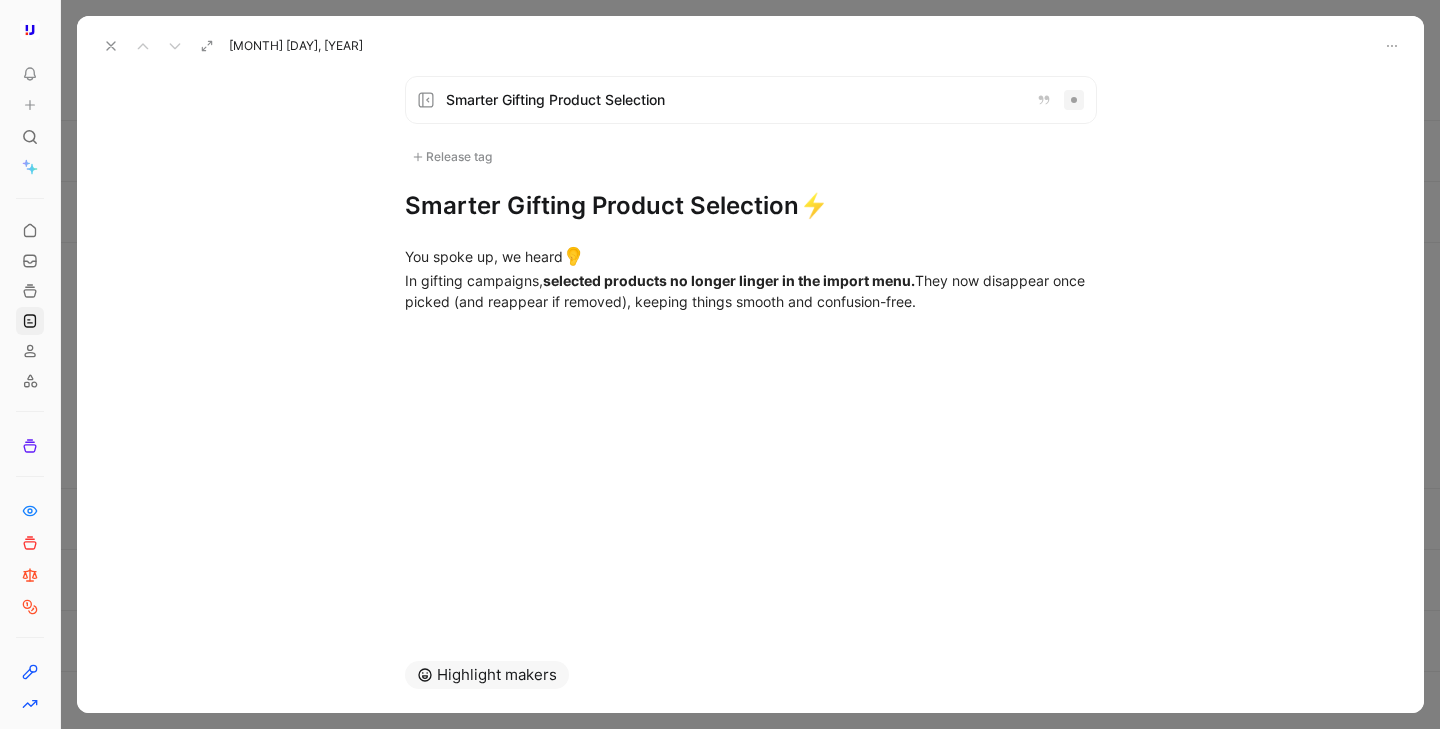 click 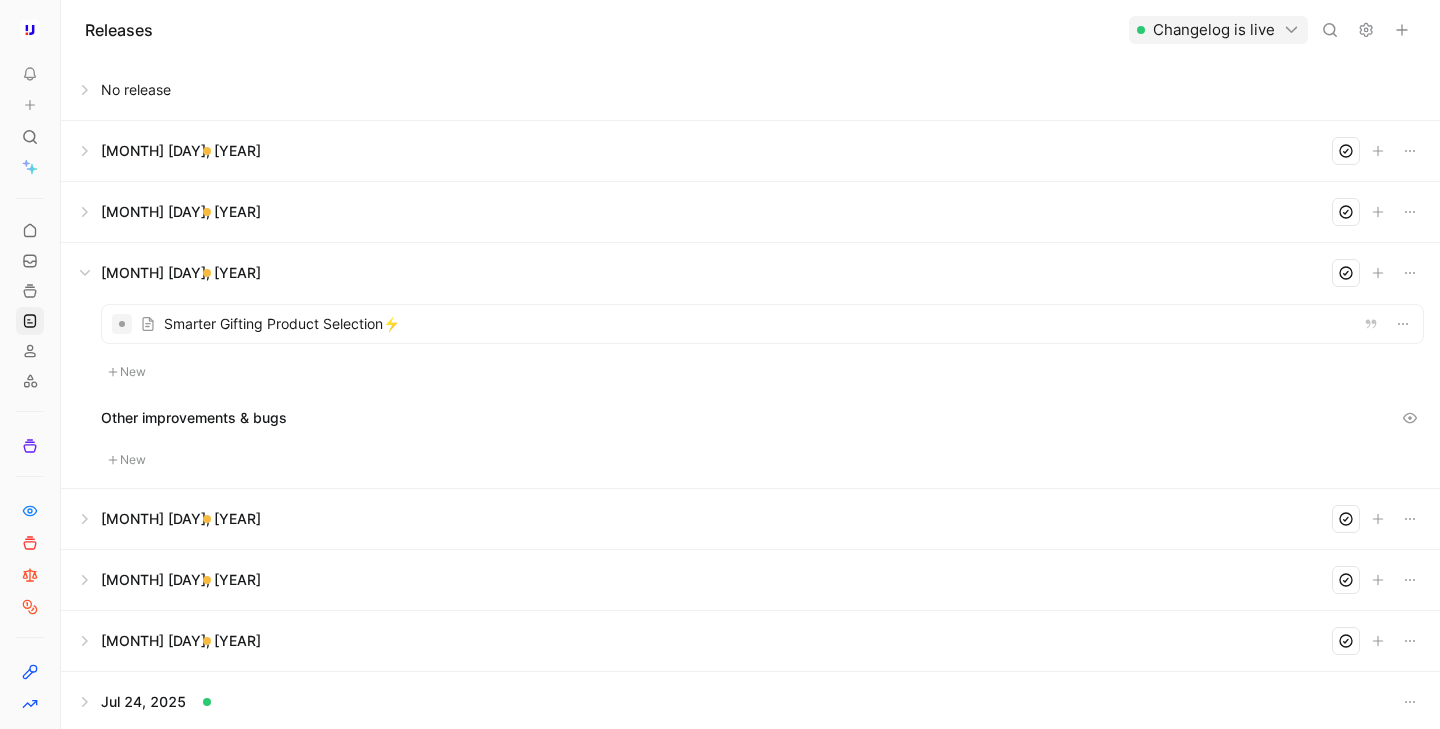 click at bounding box center [750, 212] 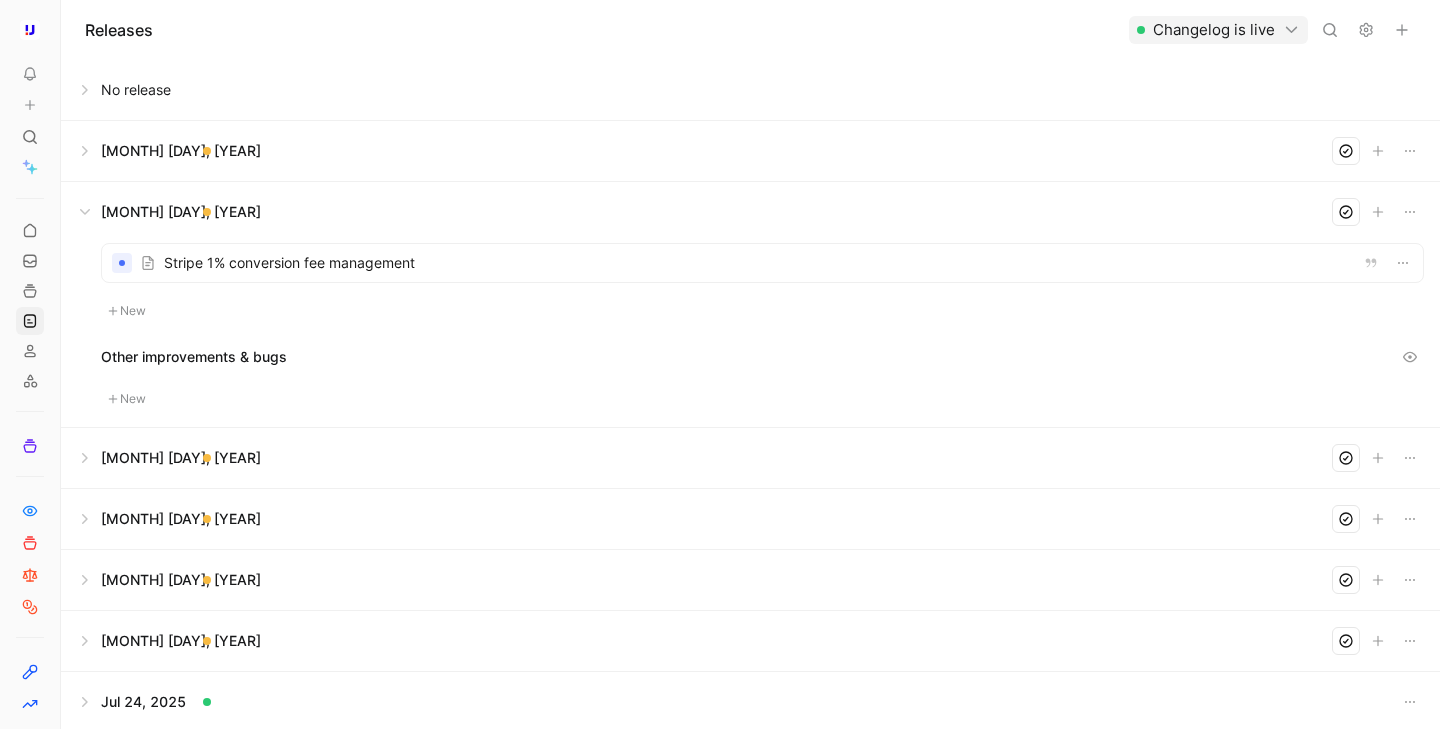 click at bounding box center (750, 151) 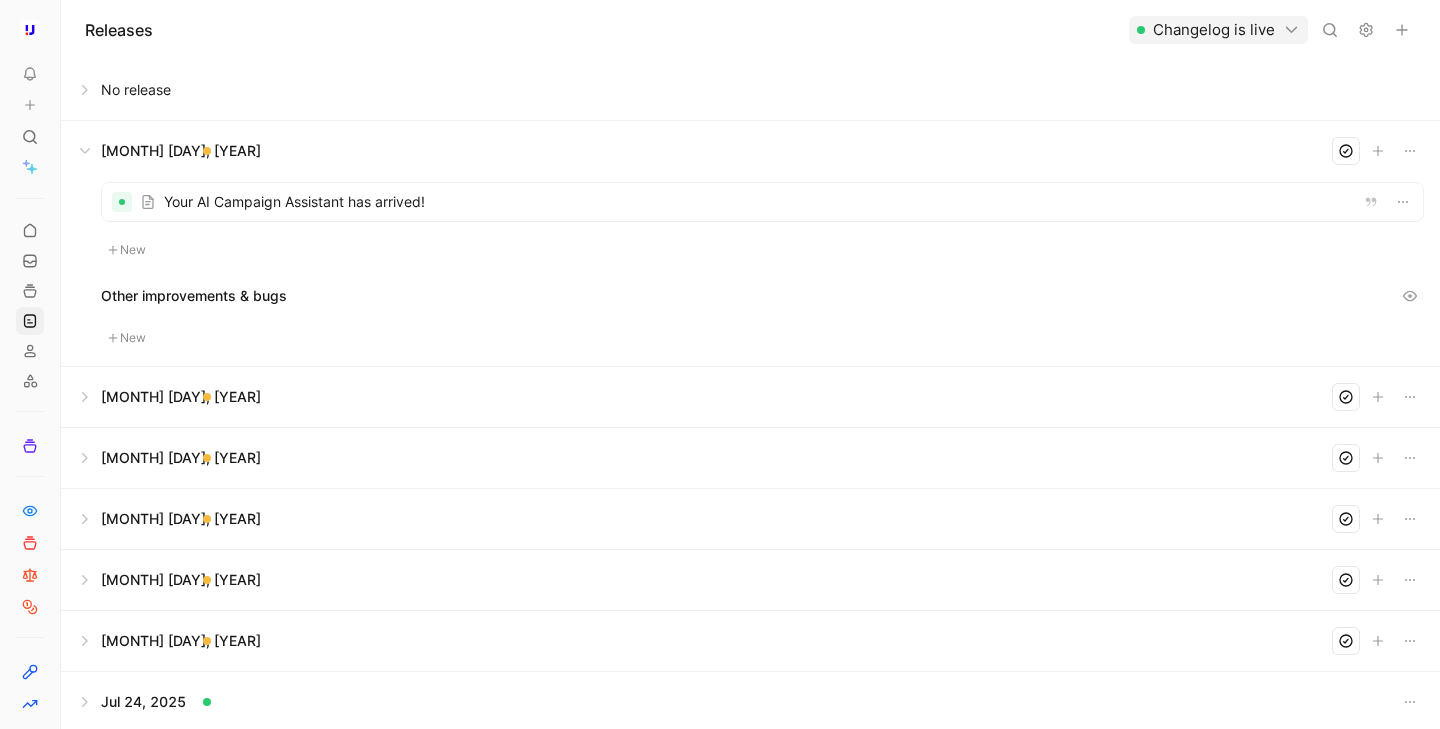 click at bounding box center [750, 151] 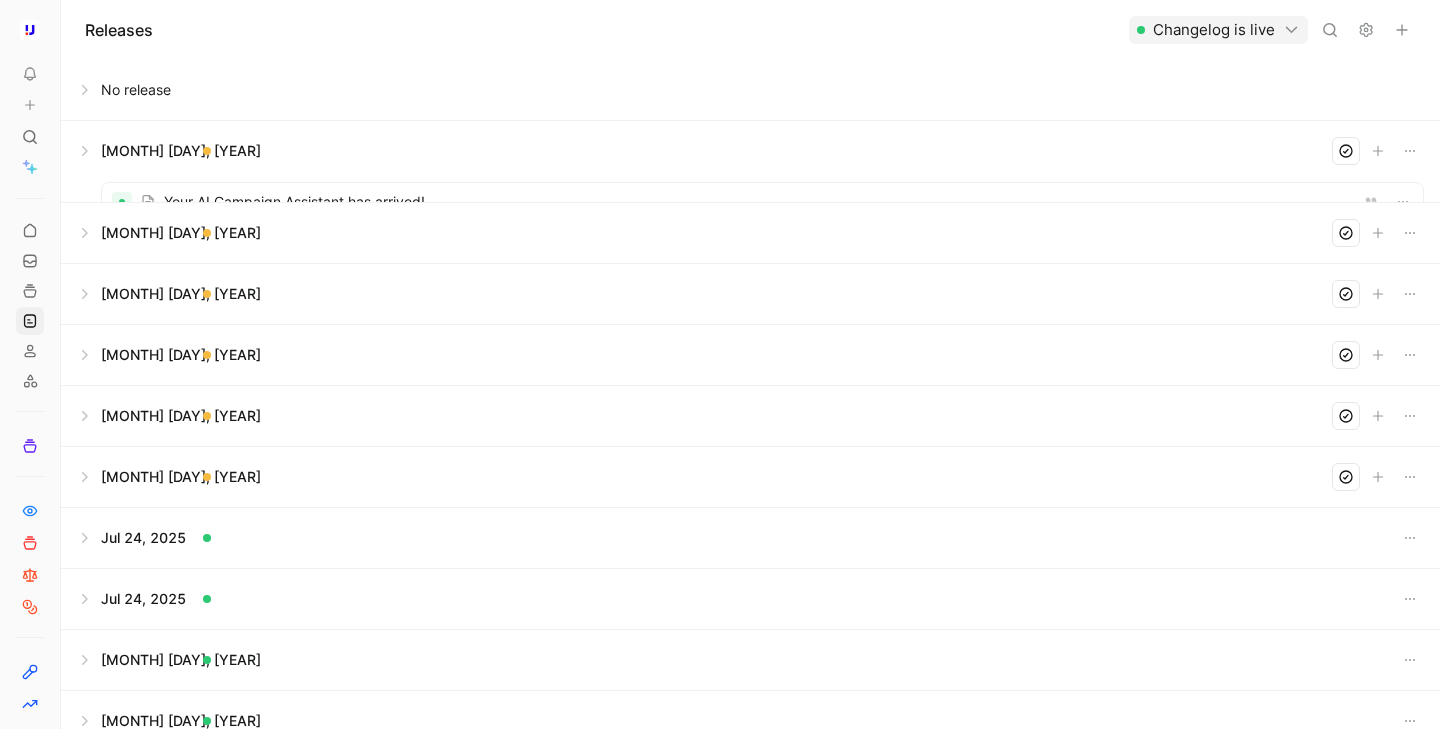 click on "Releases Changelog is live" at bounding box center [750, 30] 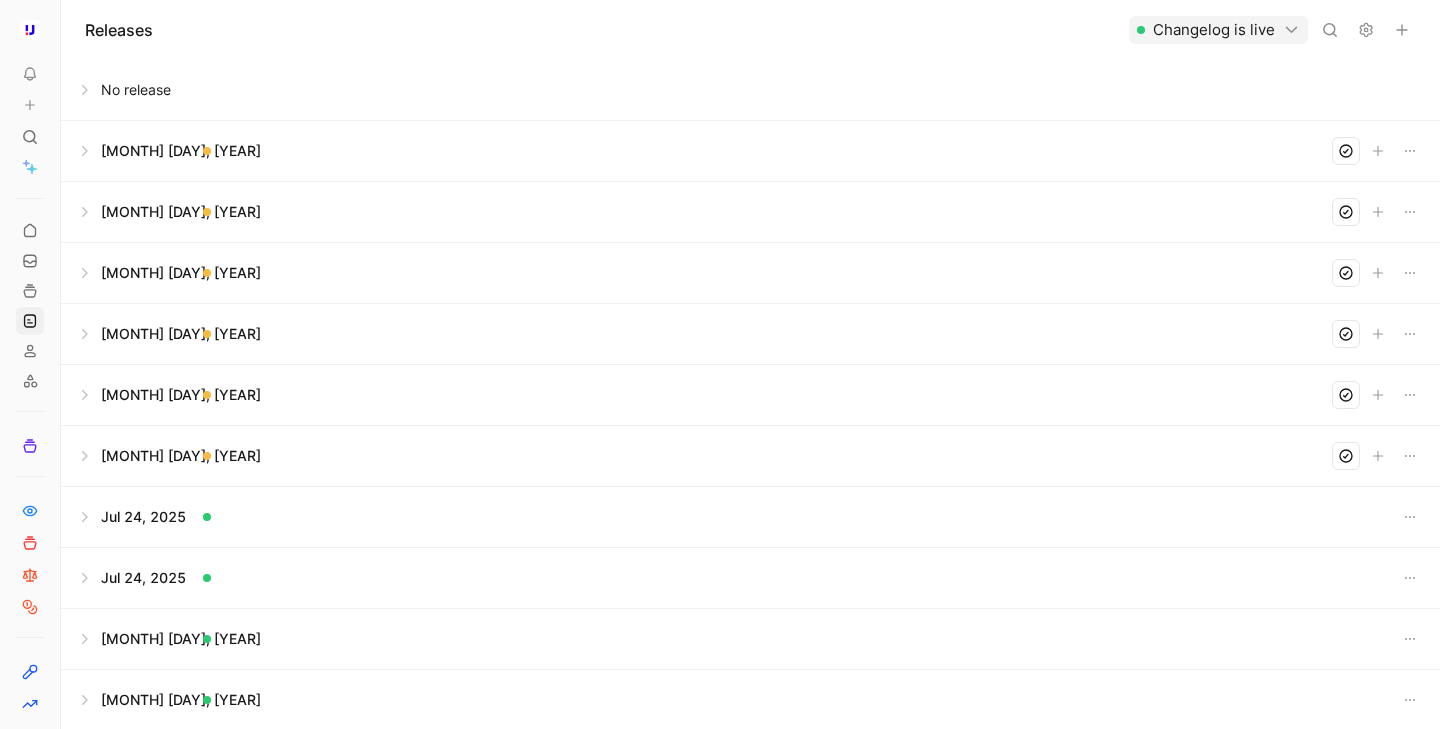 click at bounding box center [750, 90] 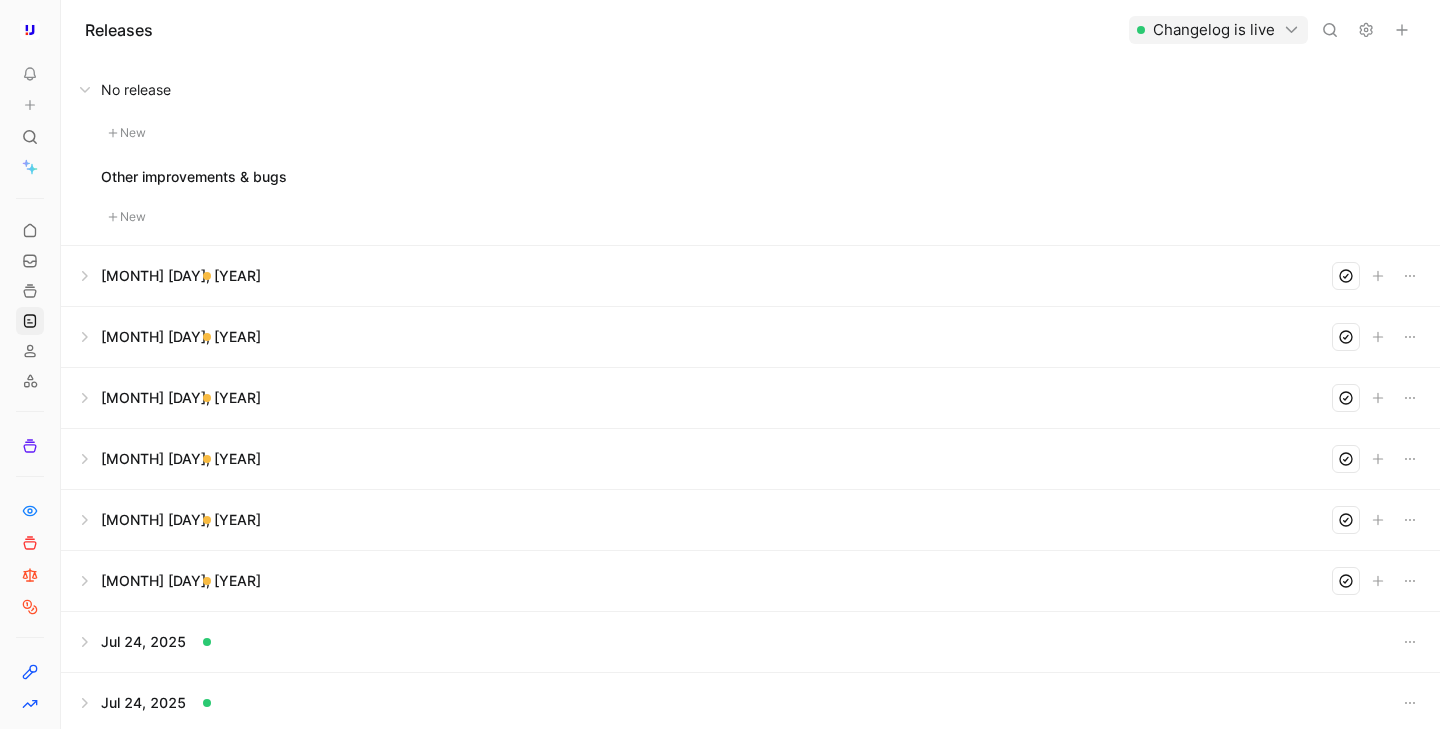 click at bounding box center (750, 90) 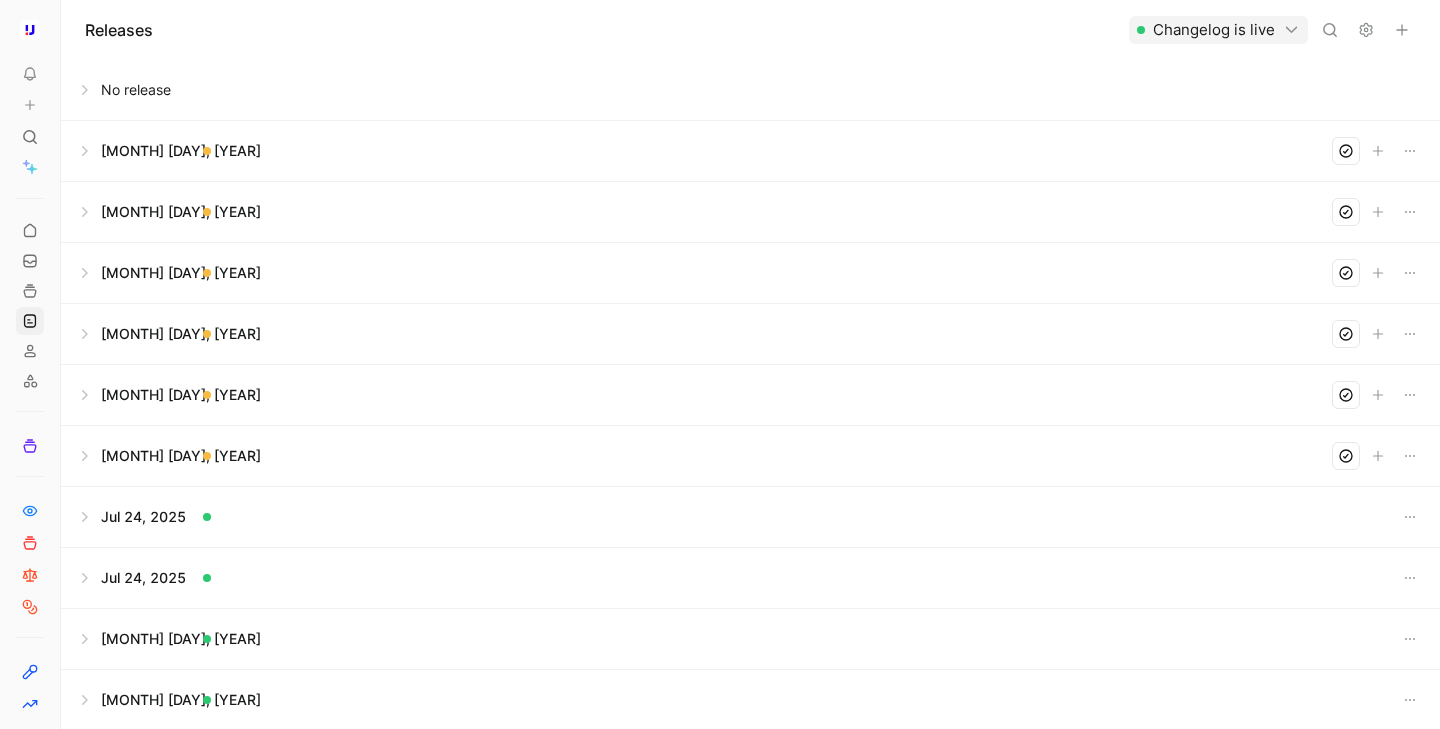 click at bounding box center [750, 90] 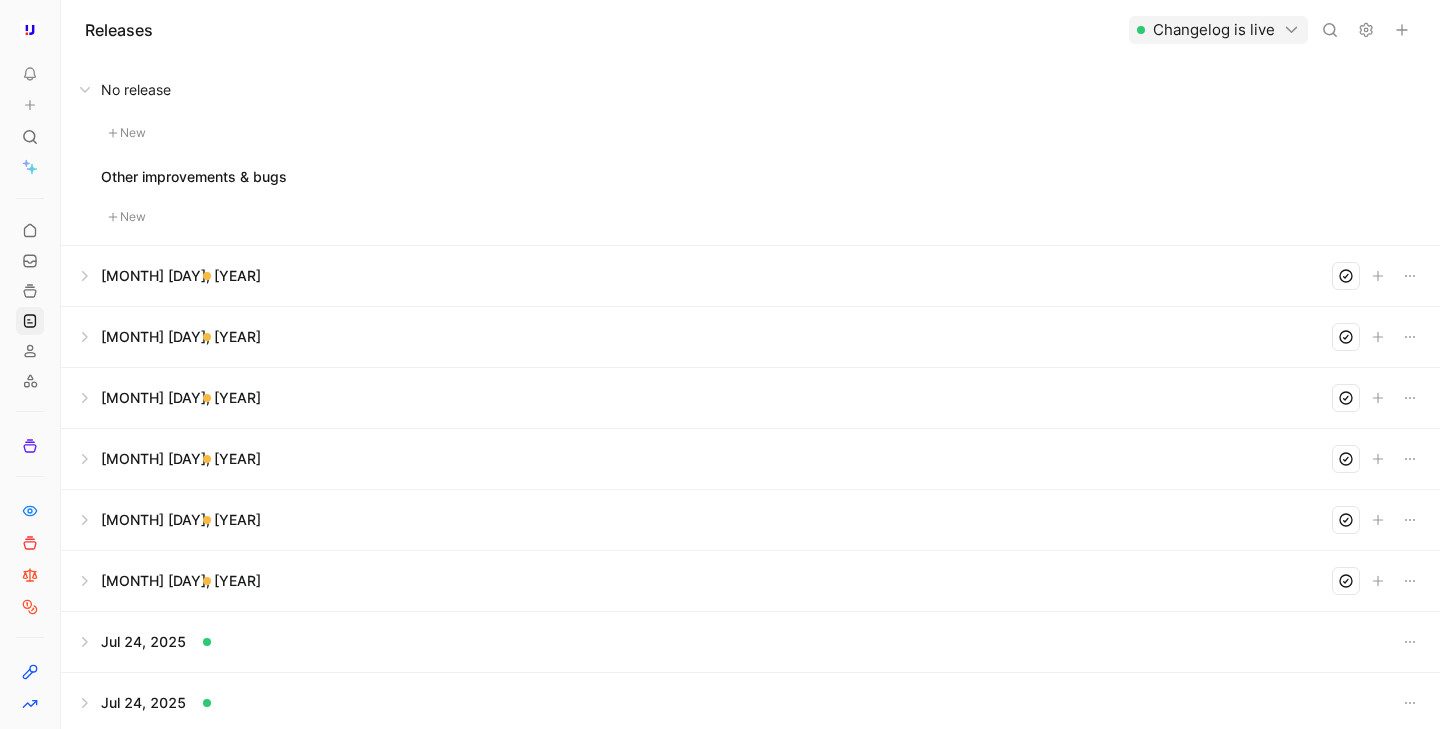 click at bounding box center (750, 90) 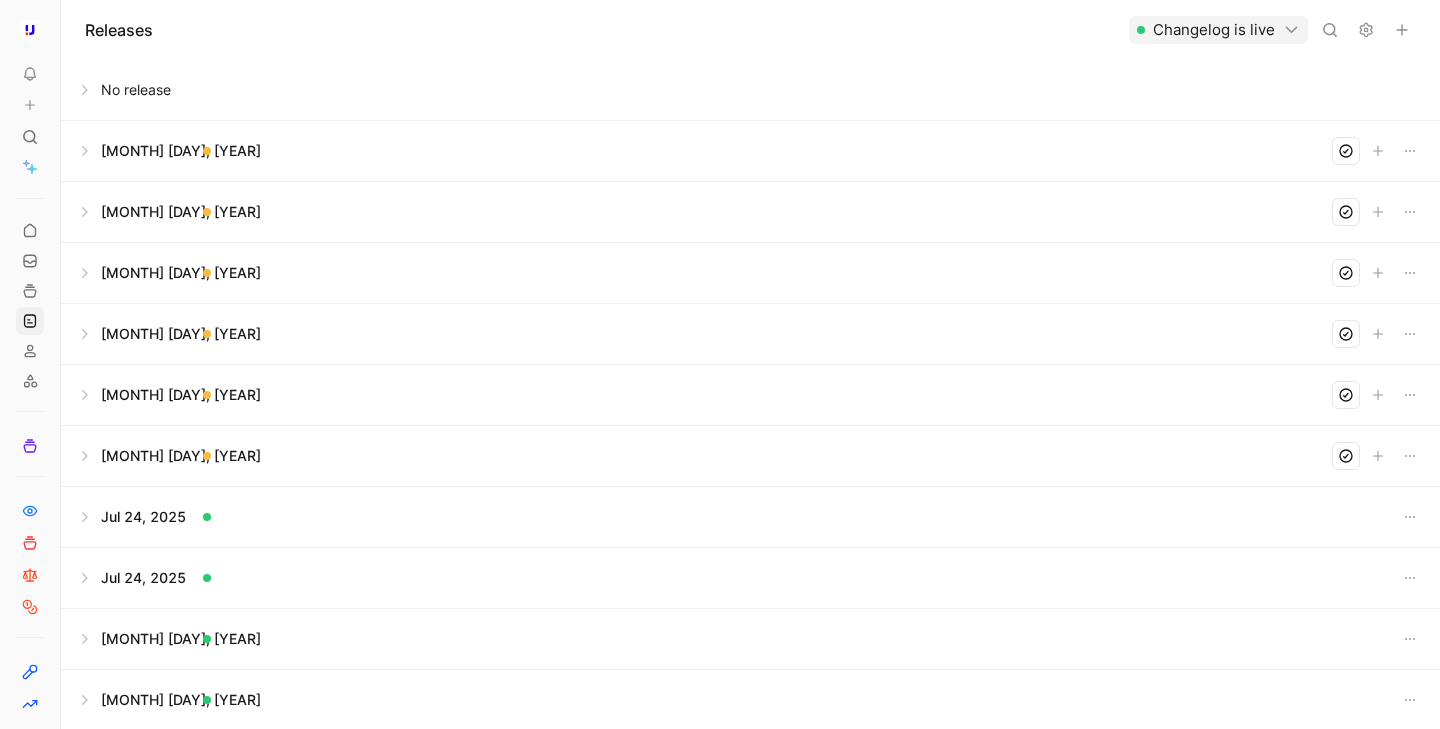 click at bounding box center [750, 90] 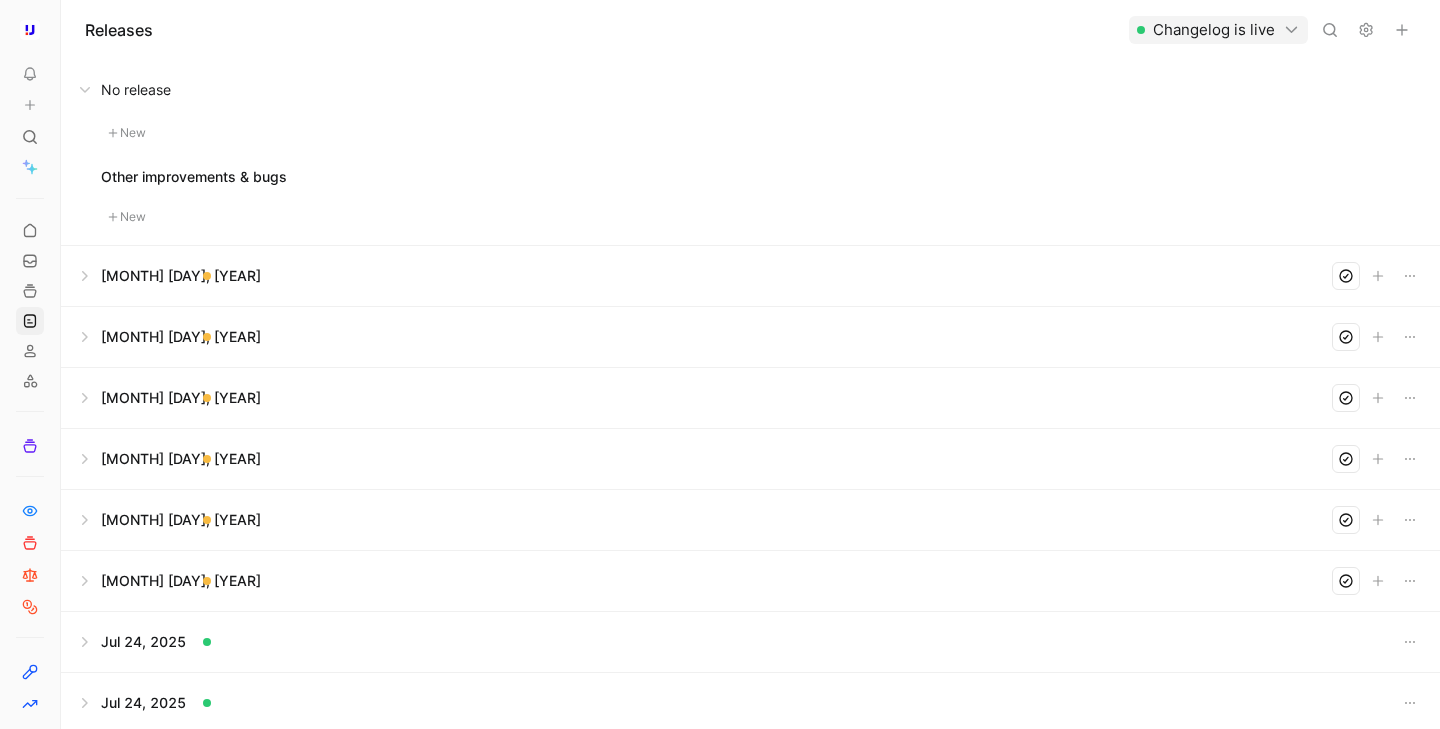 click on "New" at bounding box center (762, 133) 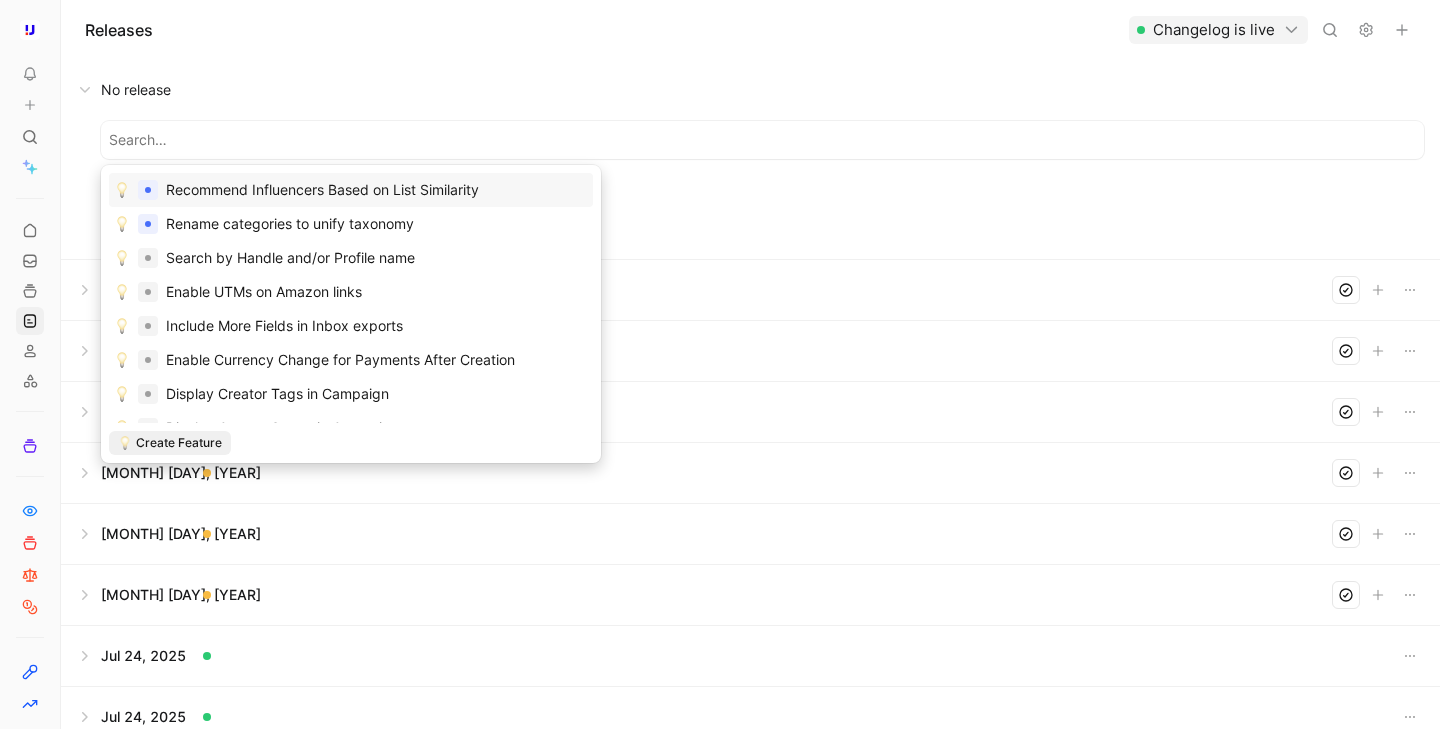 click at bounding box center (762, 140) 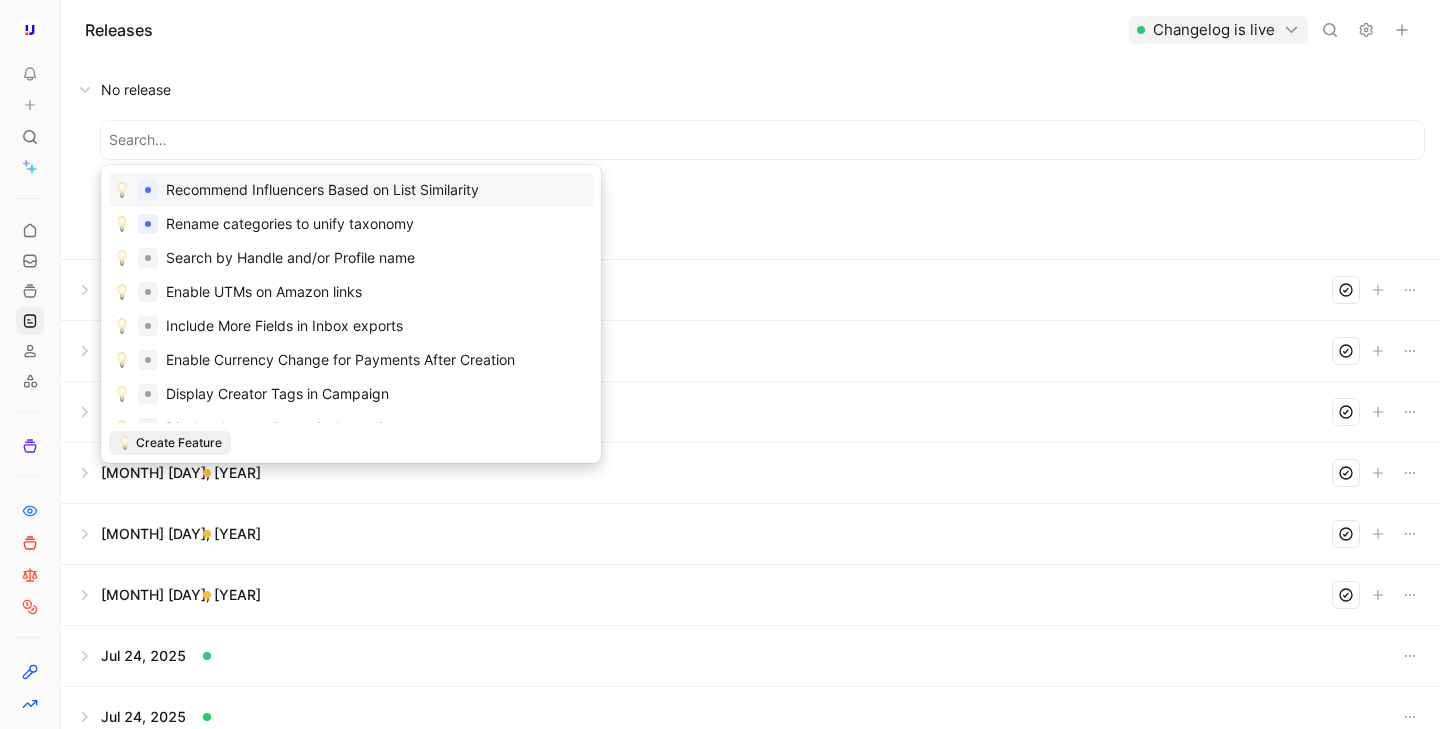 click at bounding box center (750, 534) 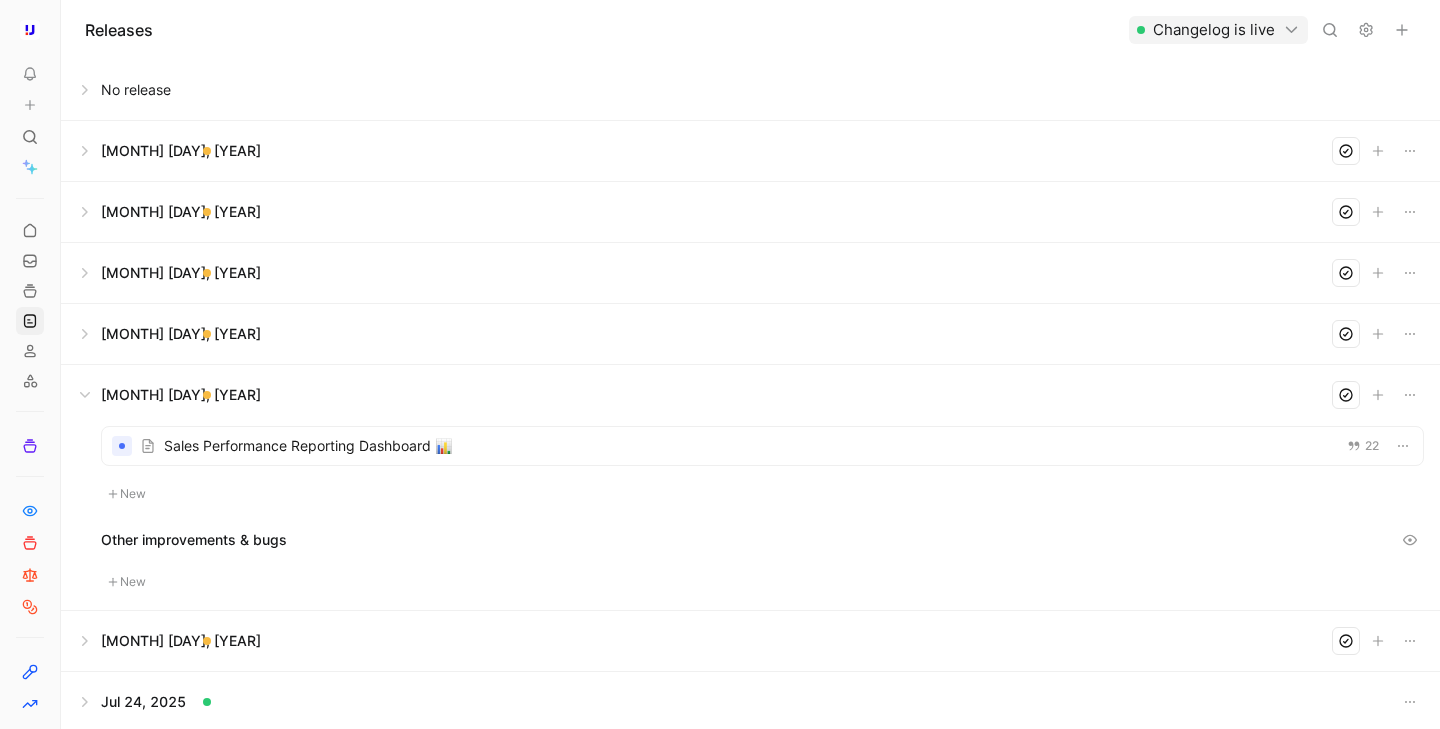 click at bounding box center (750, 334) 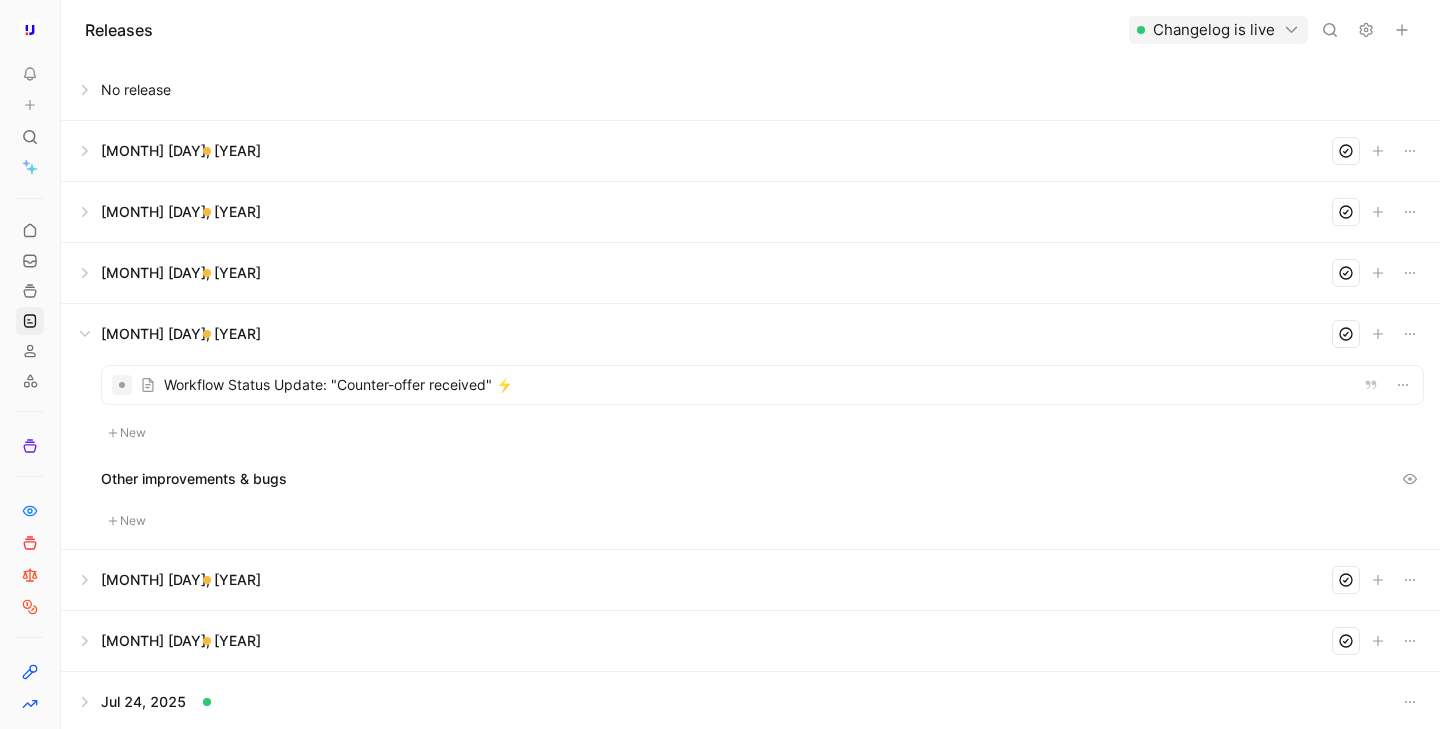 click at bounding box center [762, 385] 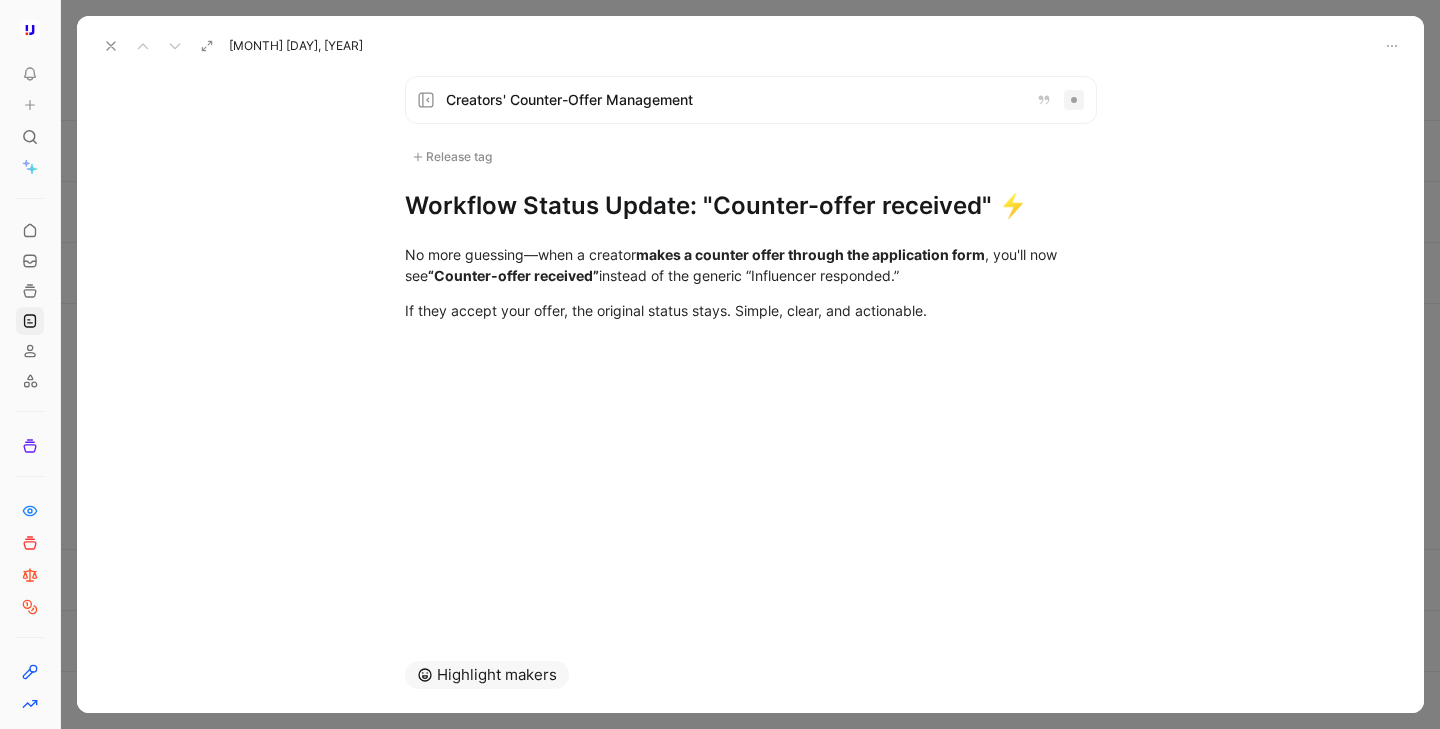 click at bounding box center [111, 46] 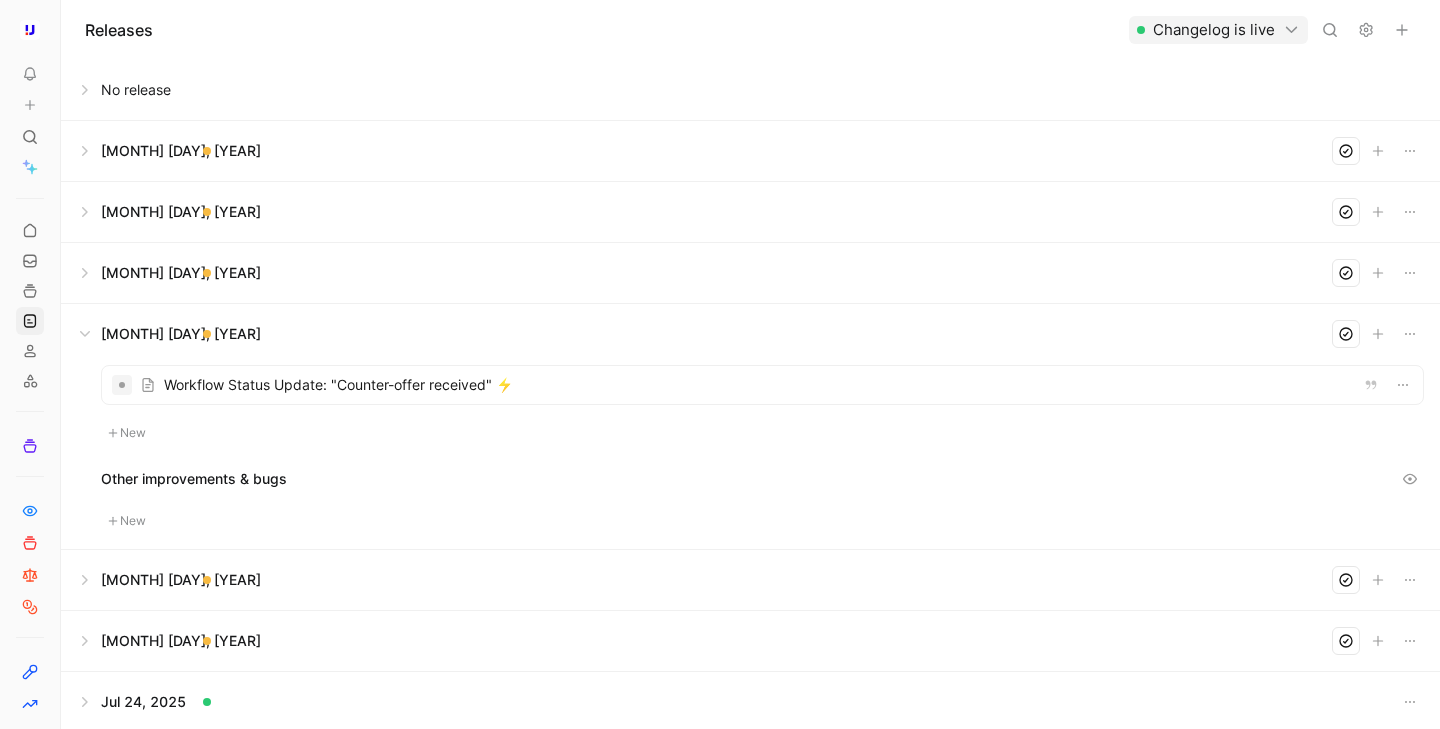 click at bounding box center (750, 273) 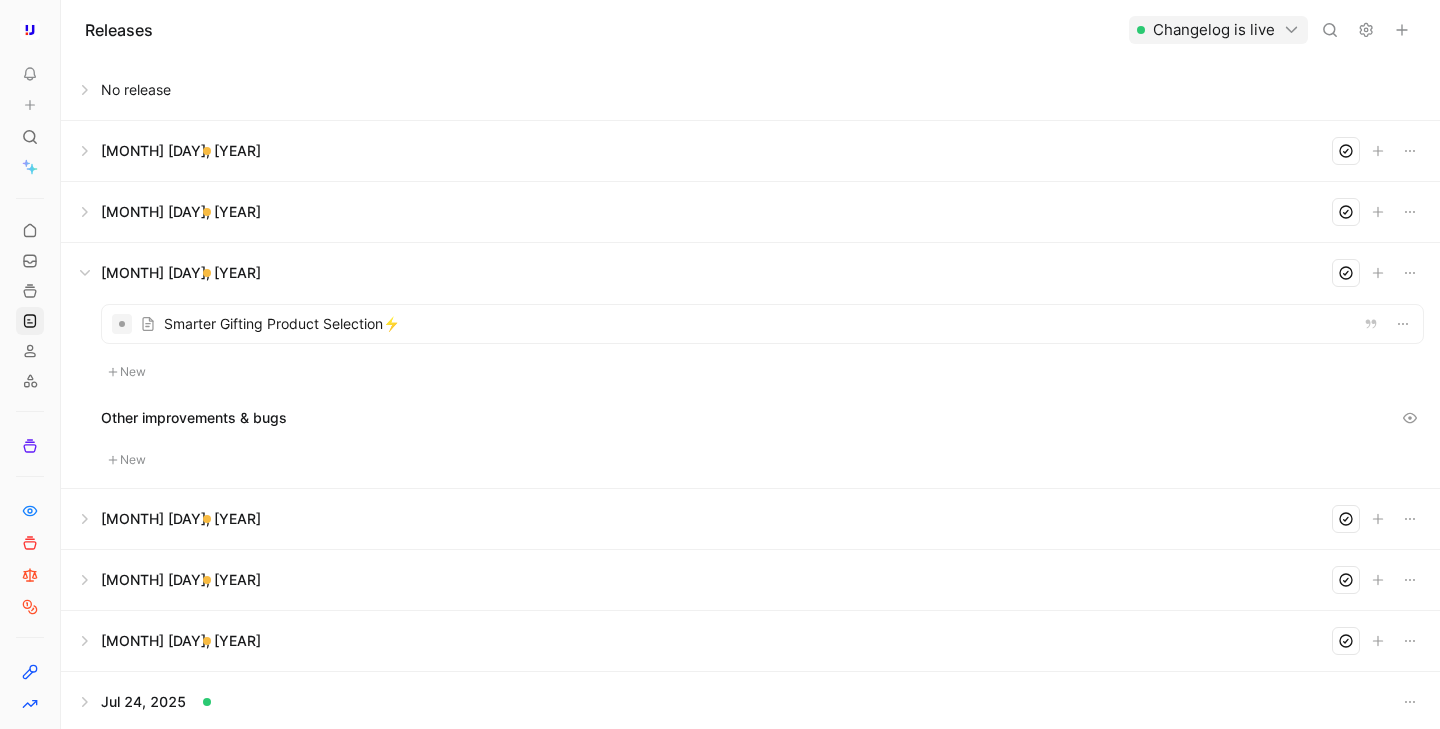 click at bounding box center [762, 324] 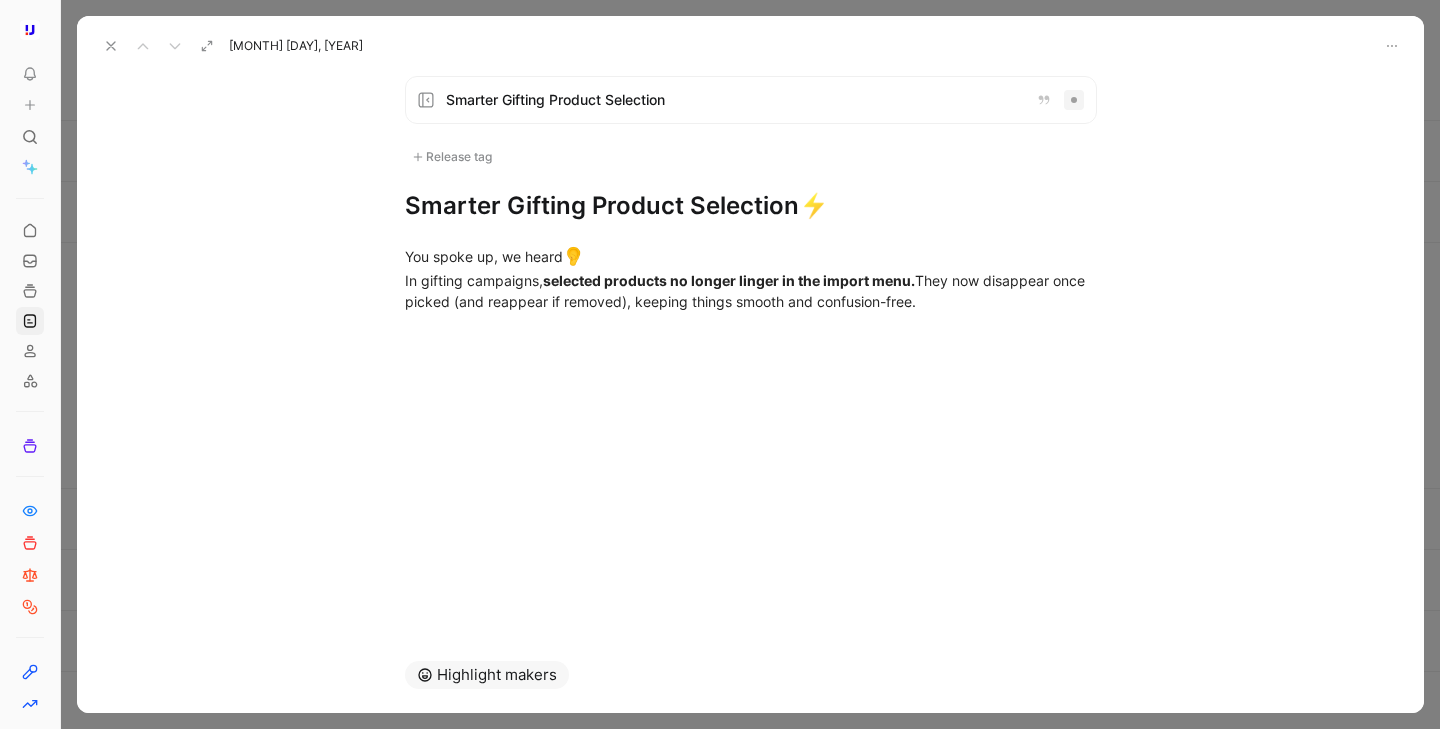 click on "Smarter Gifting Product Selection⚡" at bounding box center (751, 206) 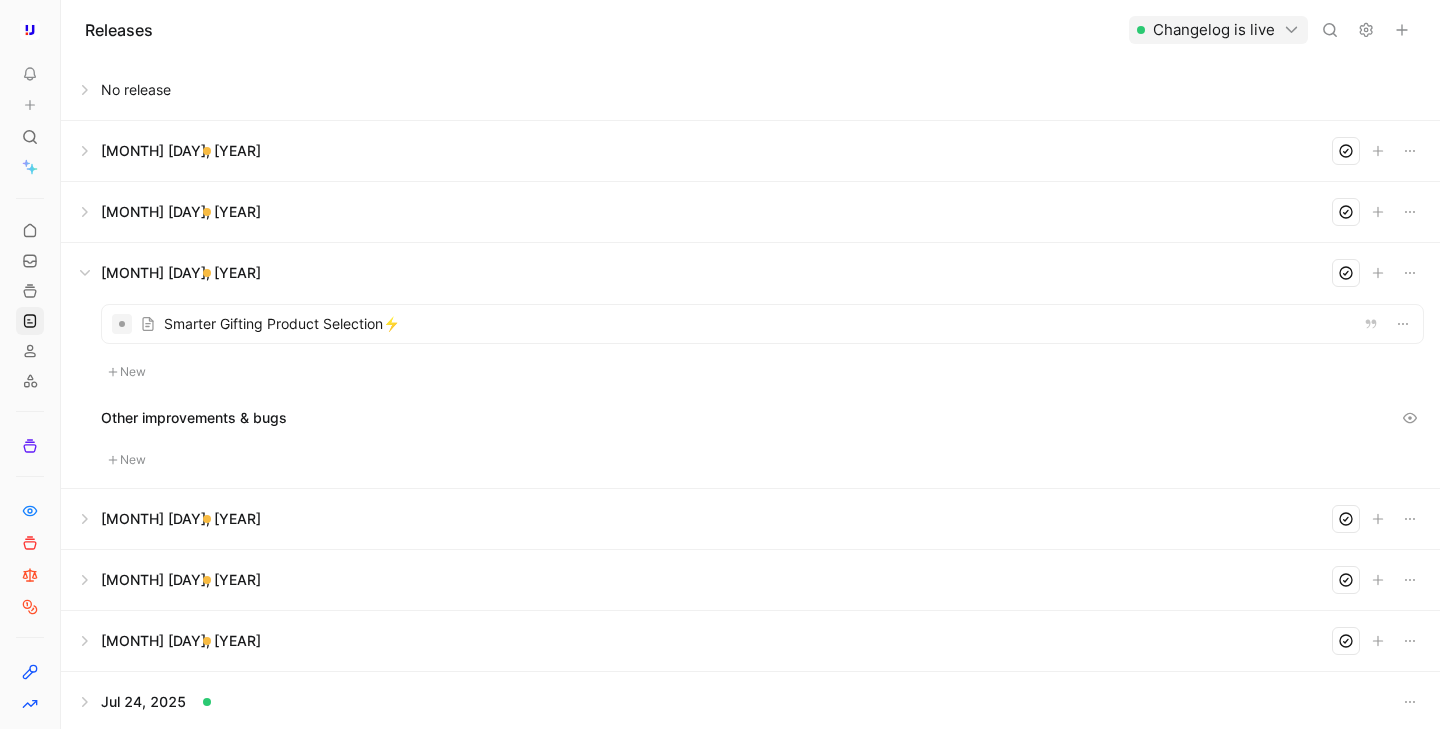 click at bounding box center (750, 90) 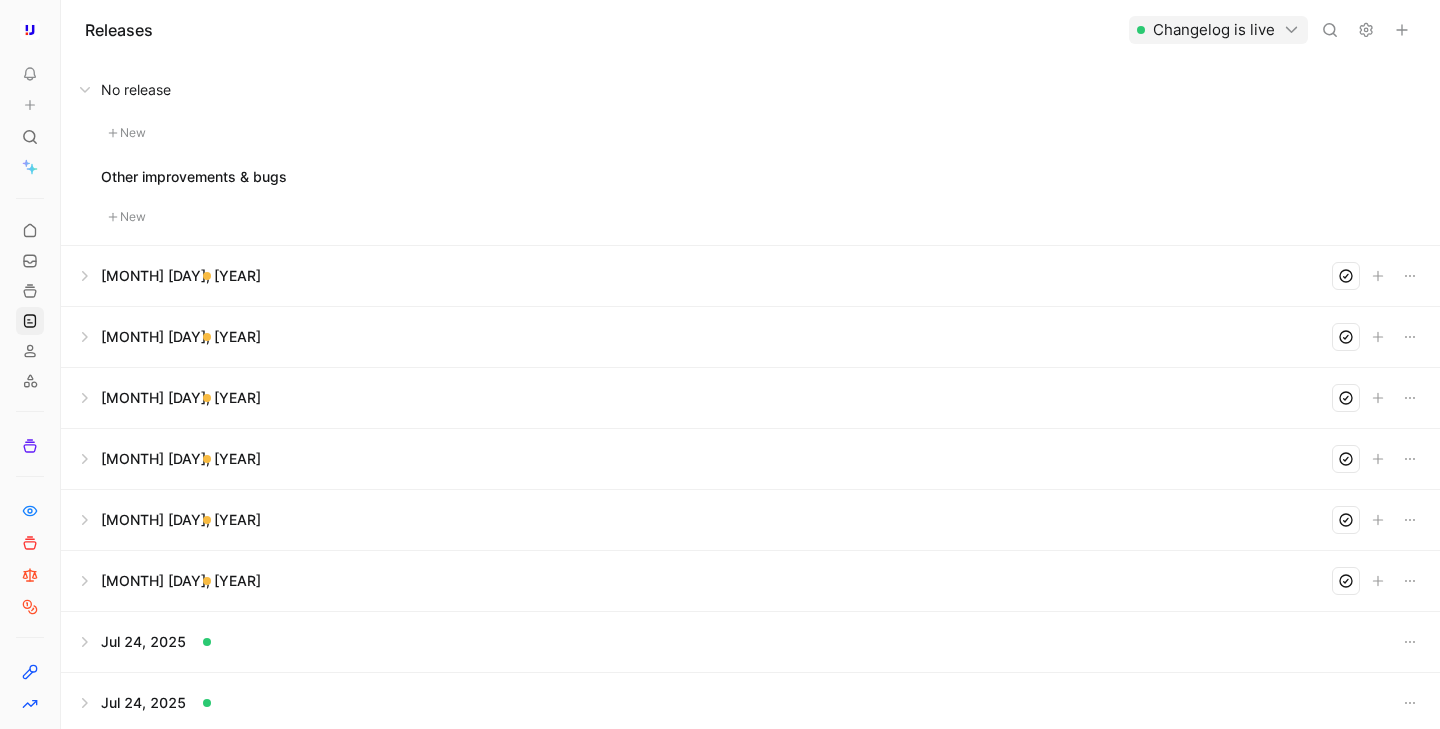 click at bounding box center [750, 90] 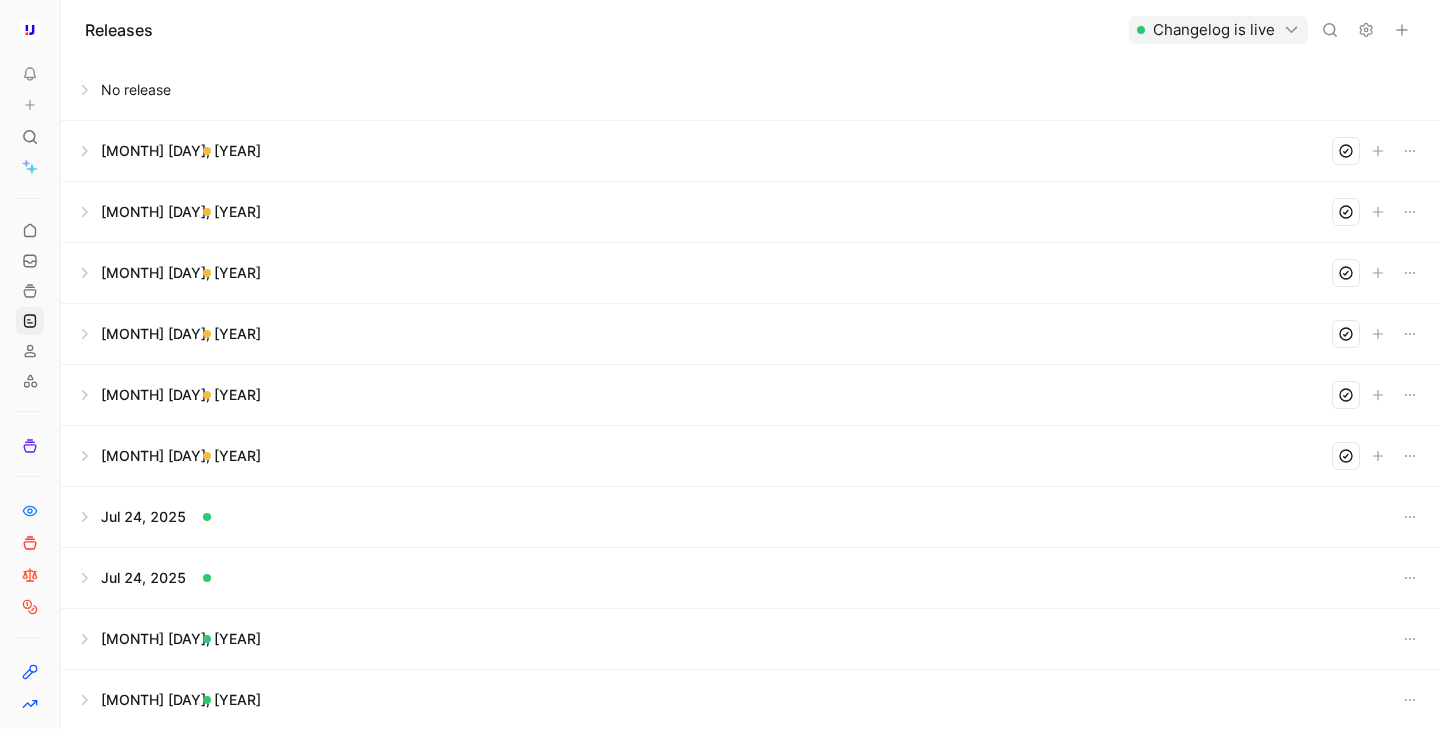 click at bounding box center (750, 90) 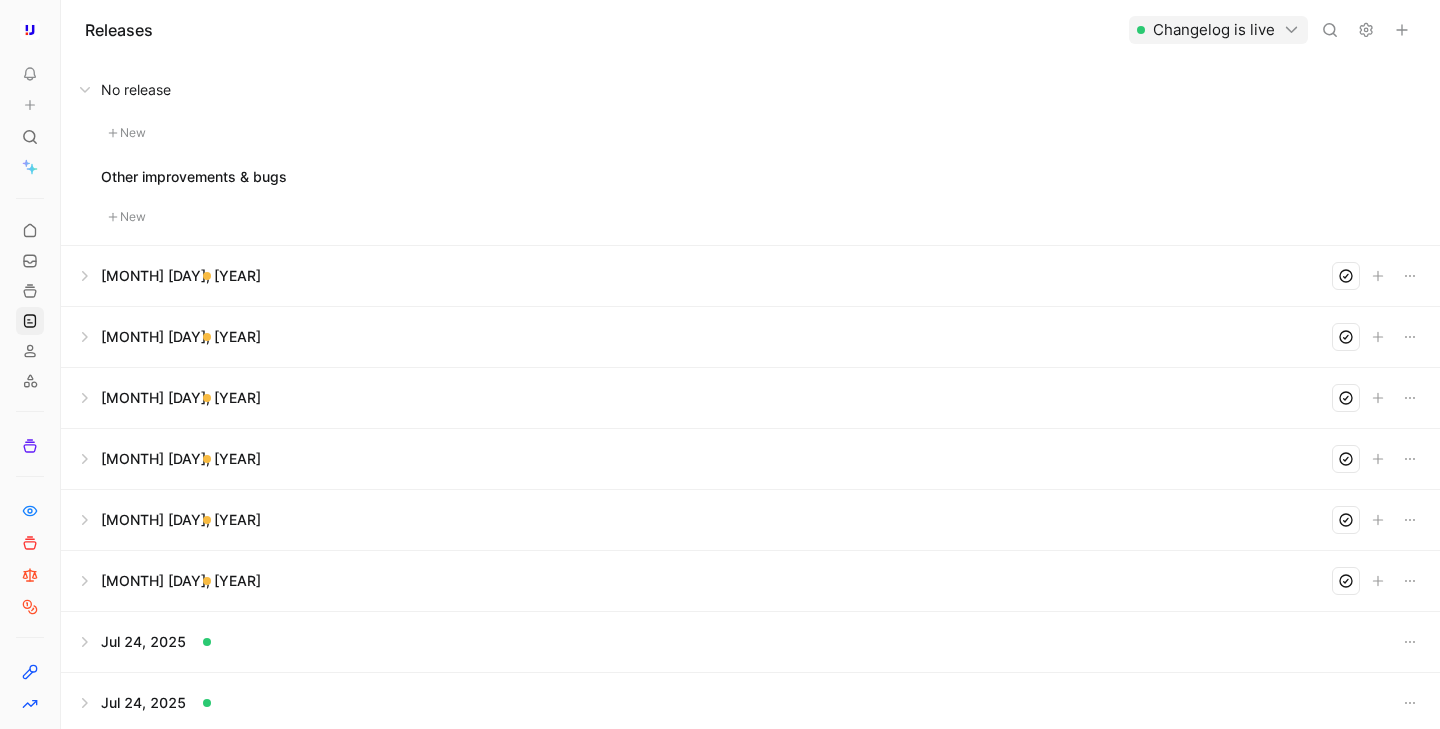click on "New" at bounding box center (762, 133) 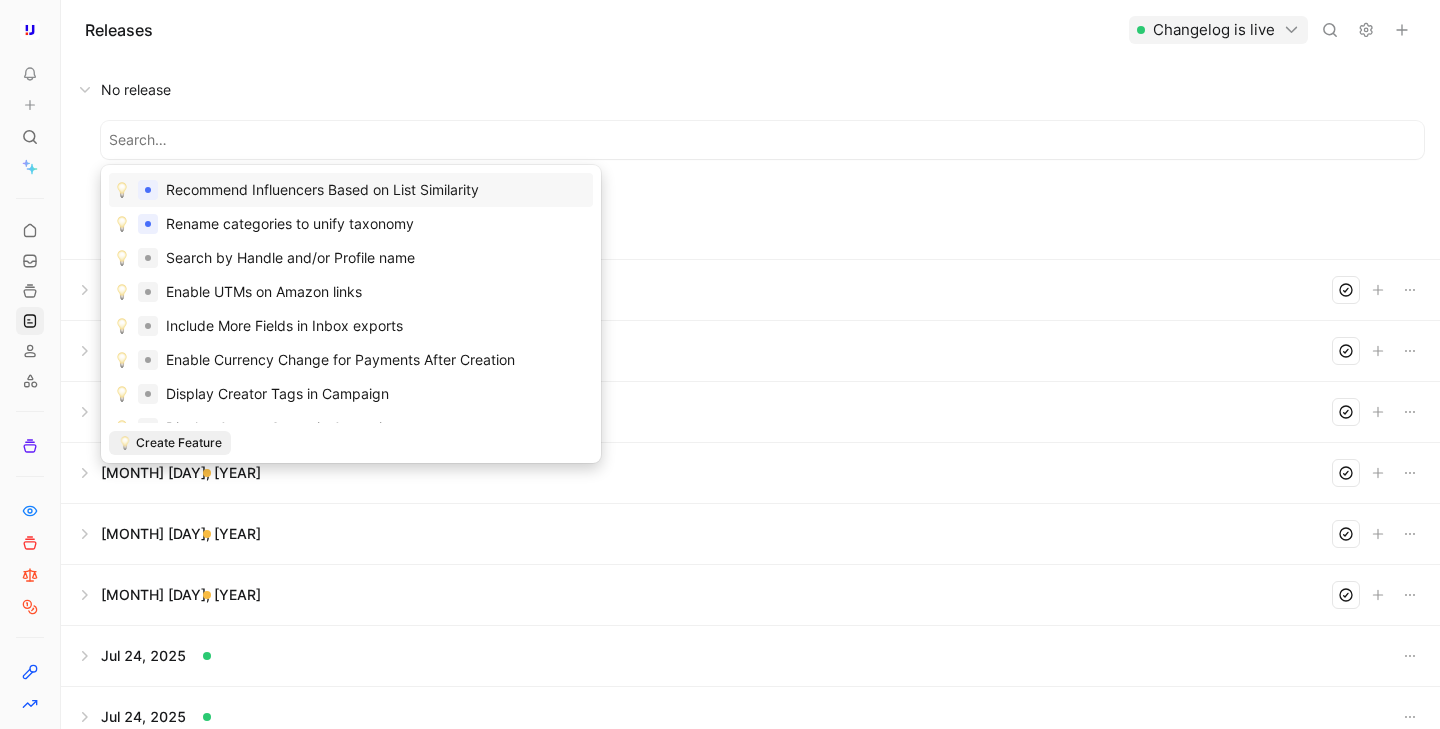 paste on "Collapse the Workflow Top Bar ⚡" 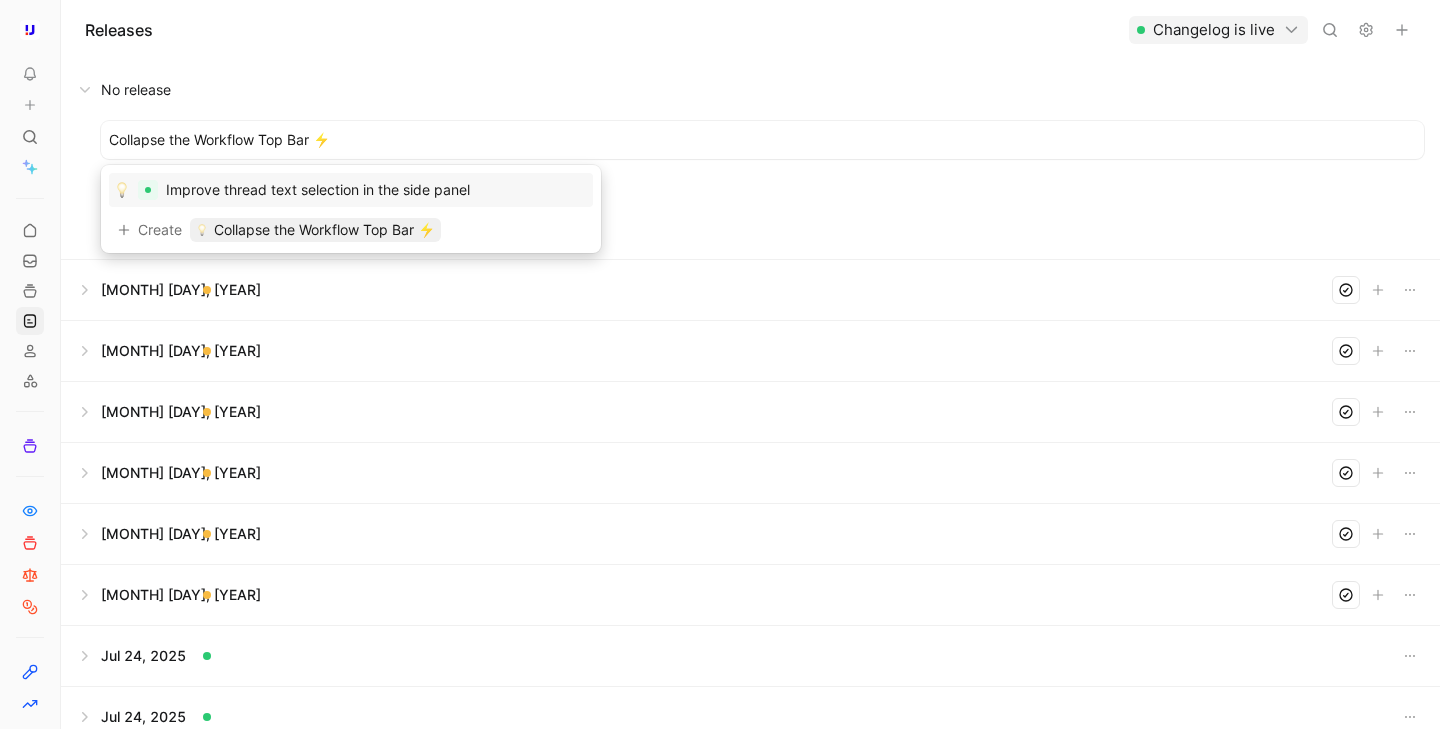 type on "Collapse the Workflow Top Bar ⚡" 